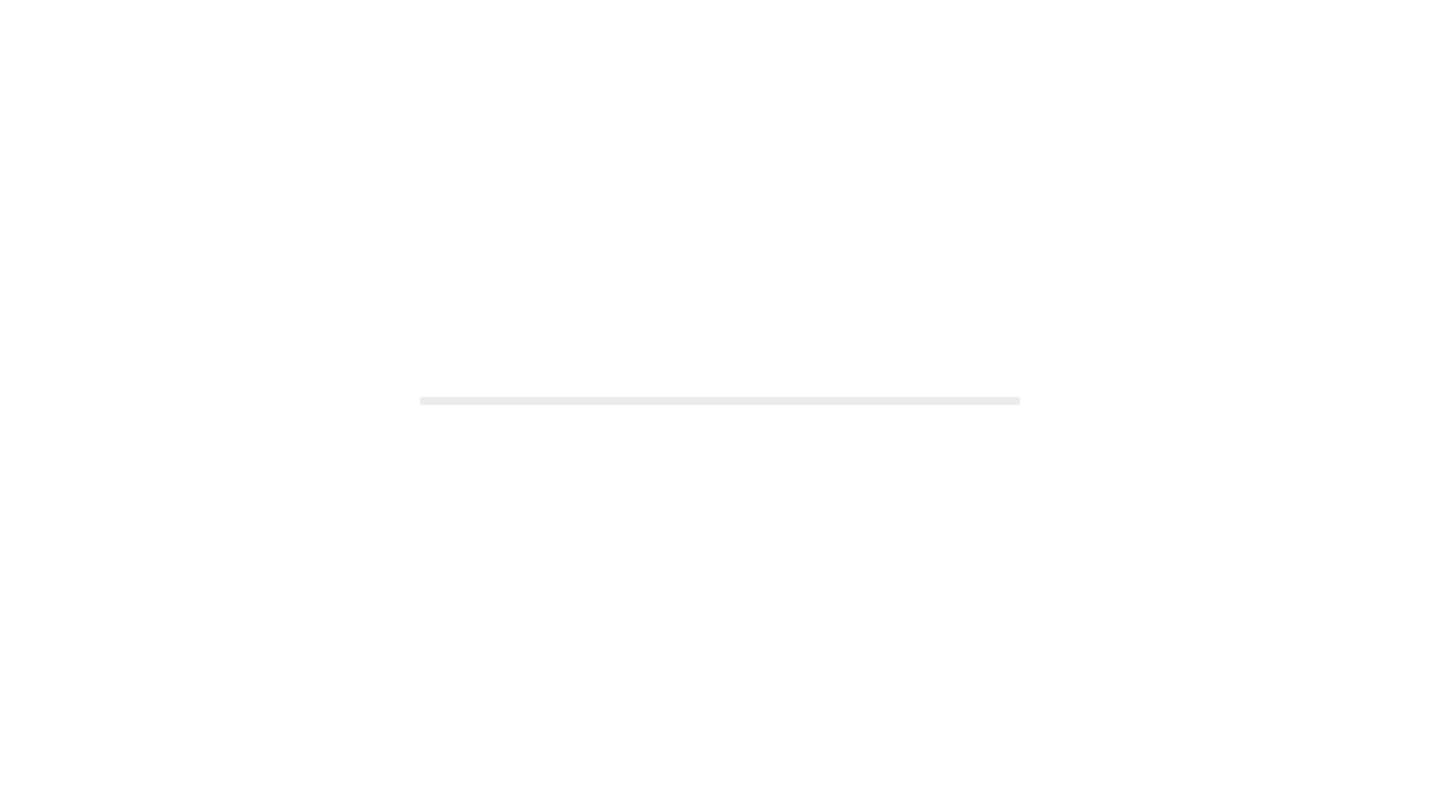 scroll, scrollTop: 0, scrollLeft: 0, axis: both 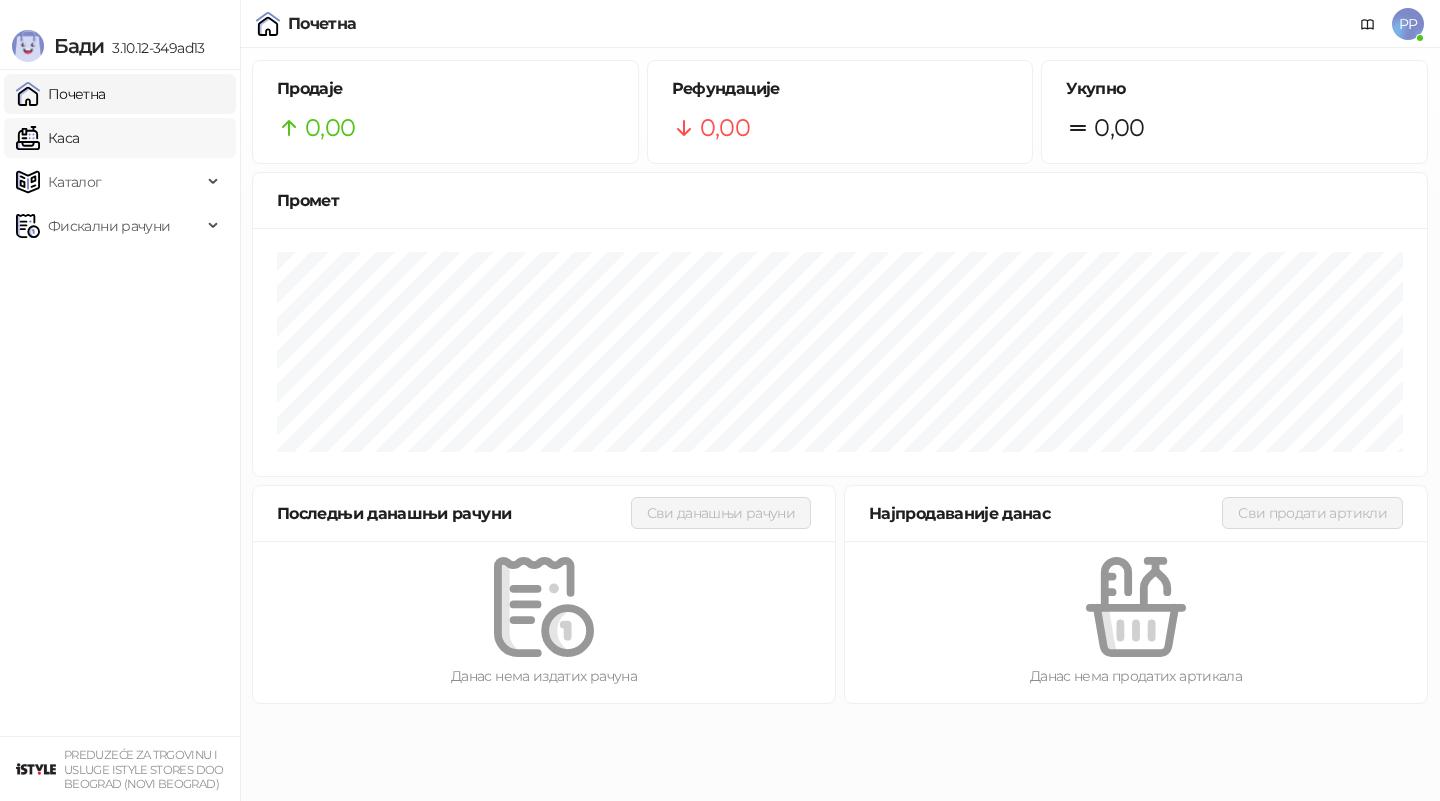click on "Каса" at bounding box center [47, 138] 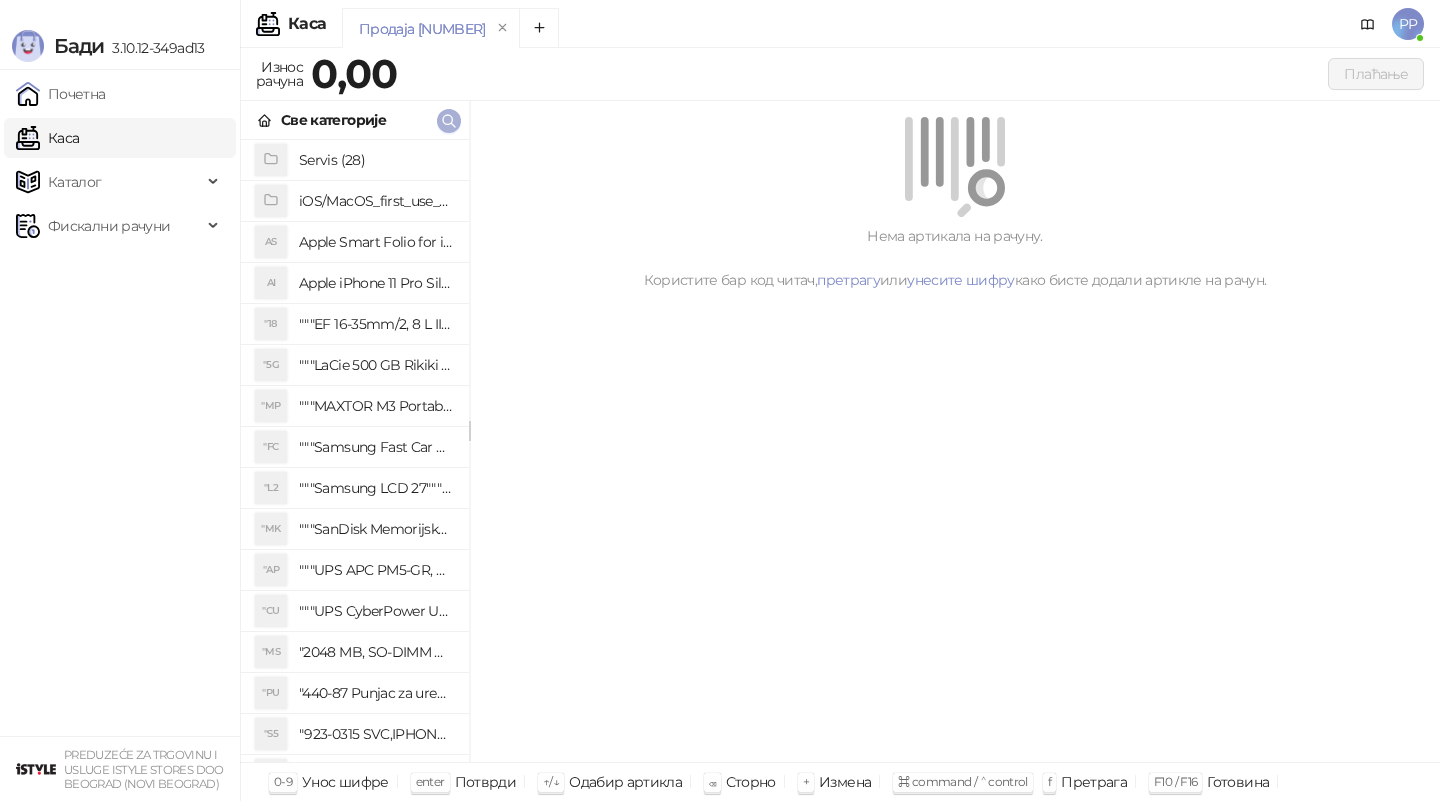 click 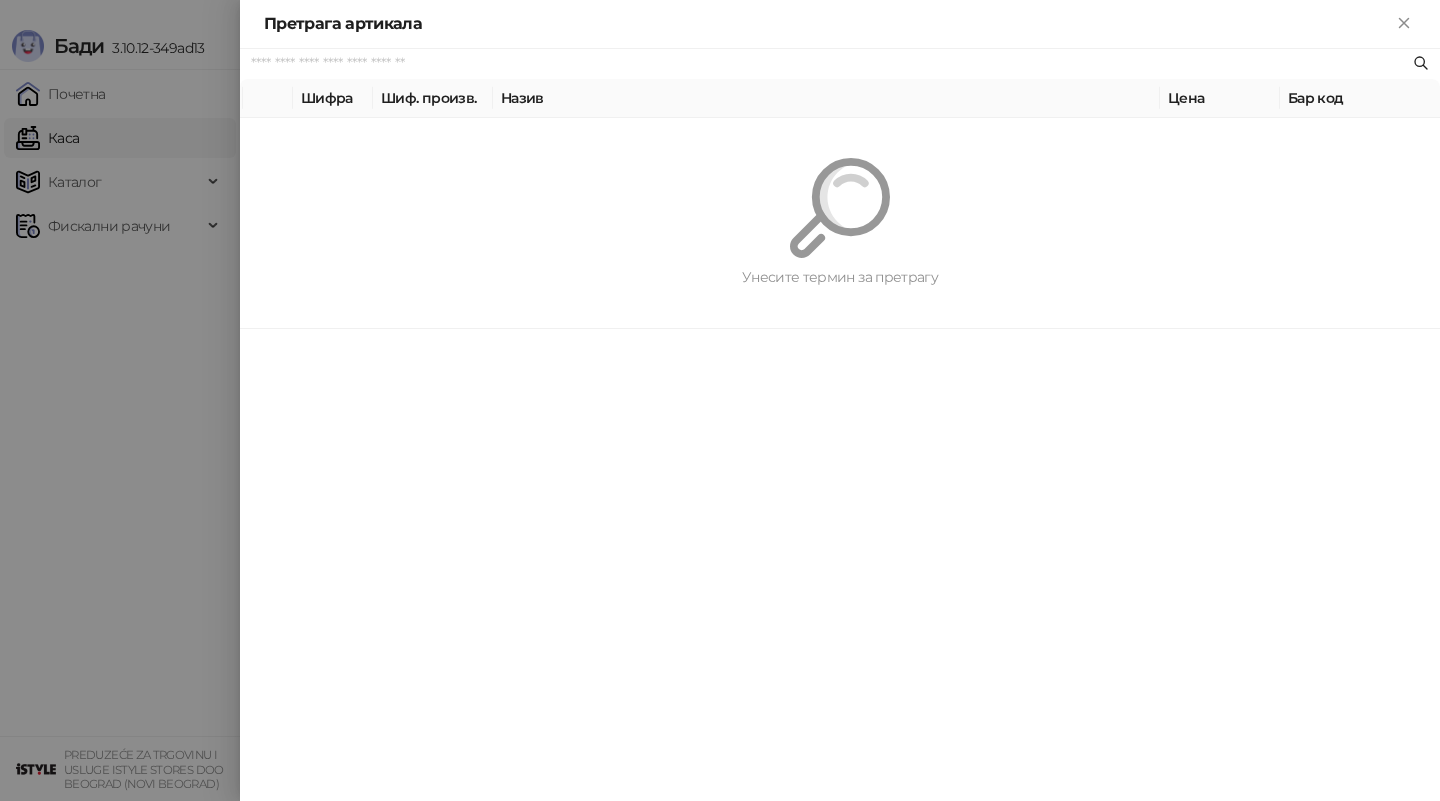 paste on "*********" 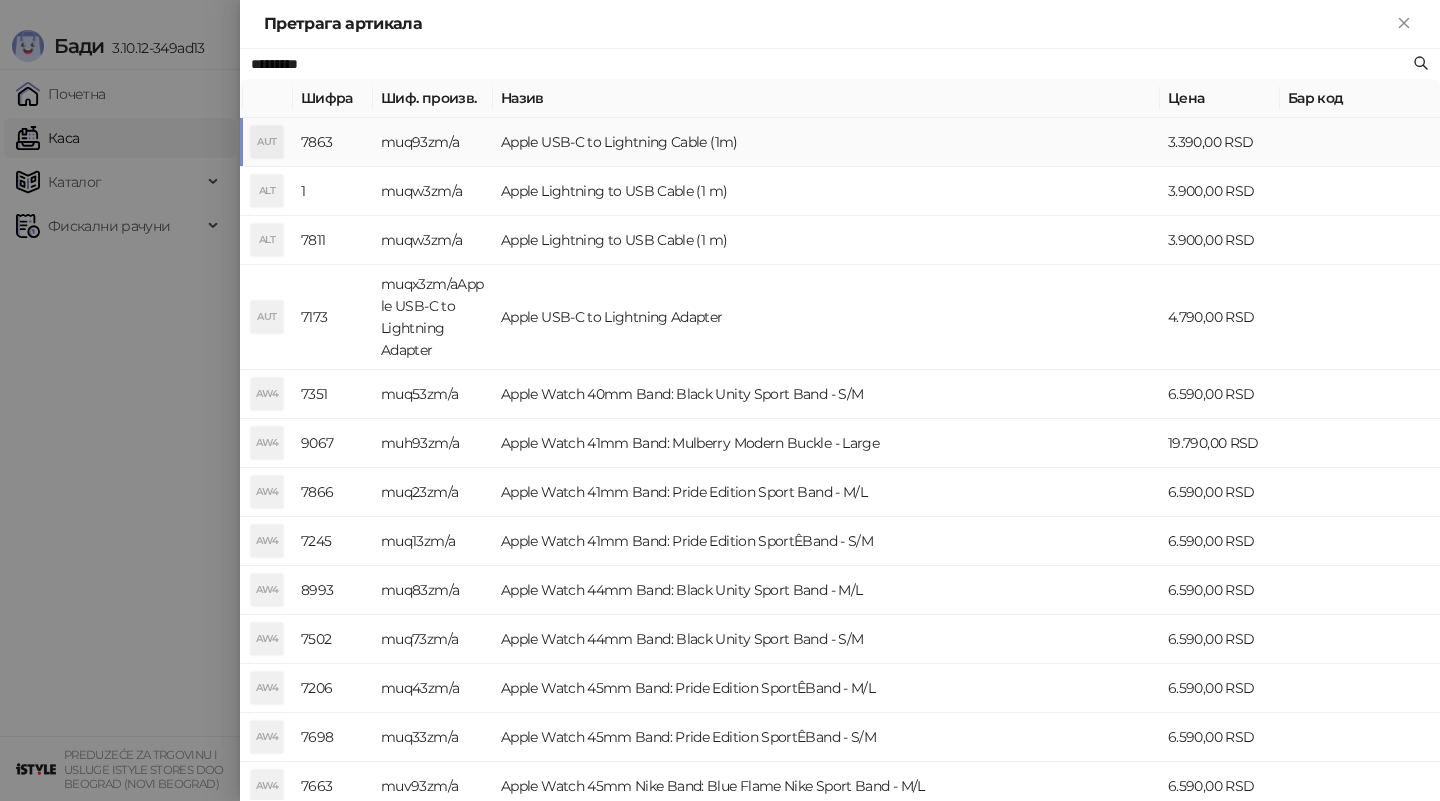 type on "*********" 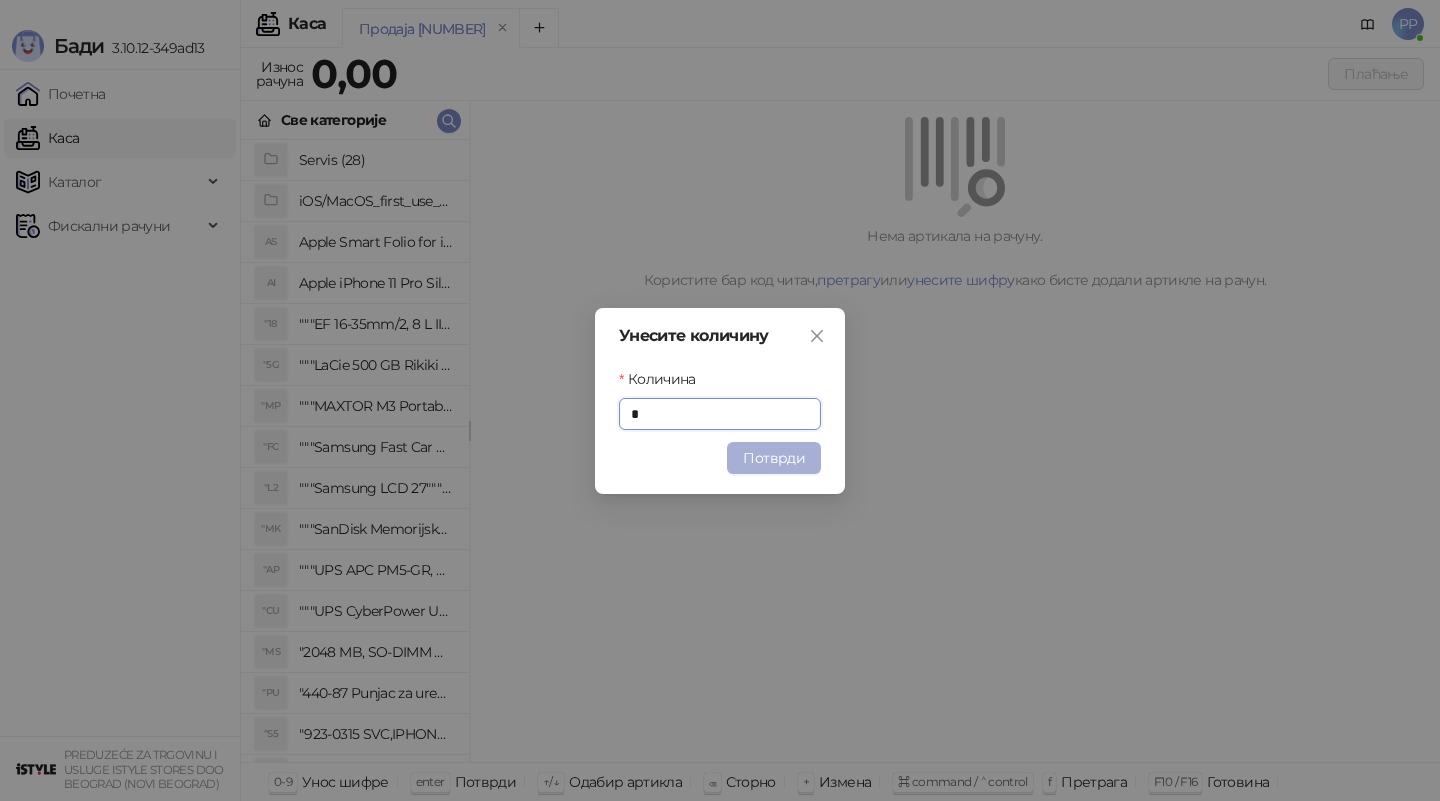 click on "Потврди" at bounding box center [774, 458] 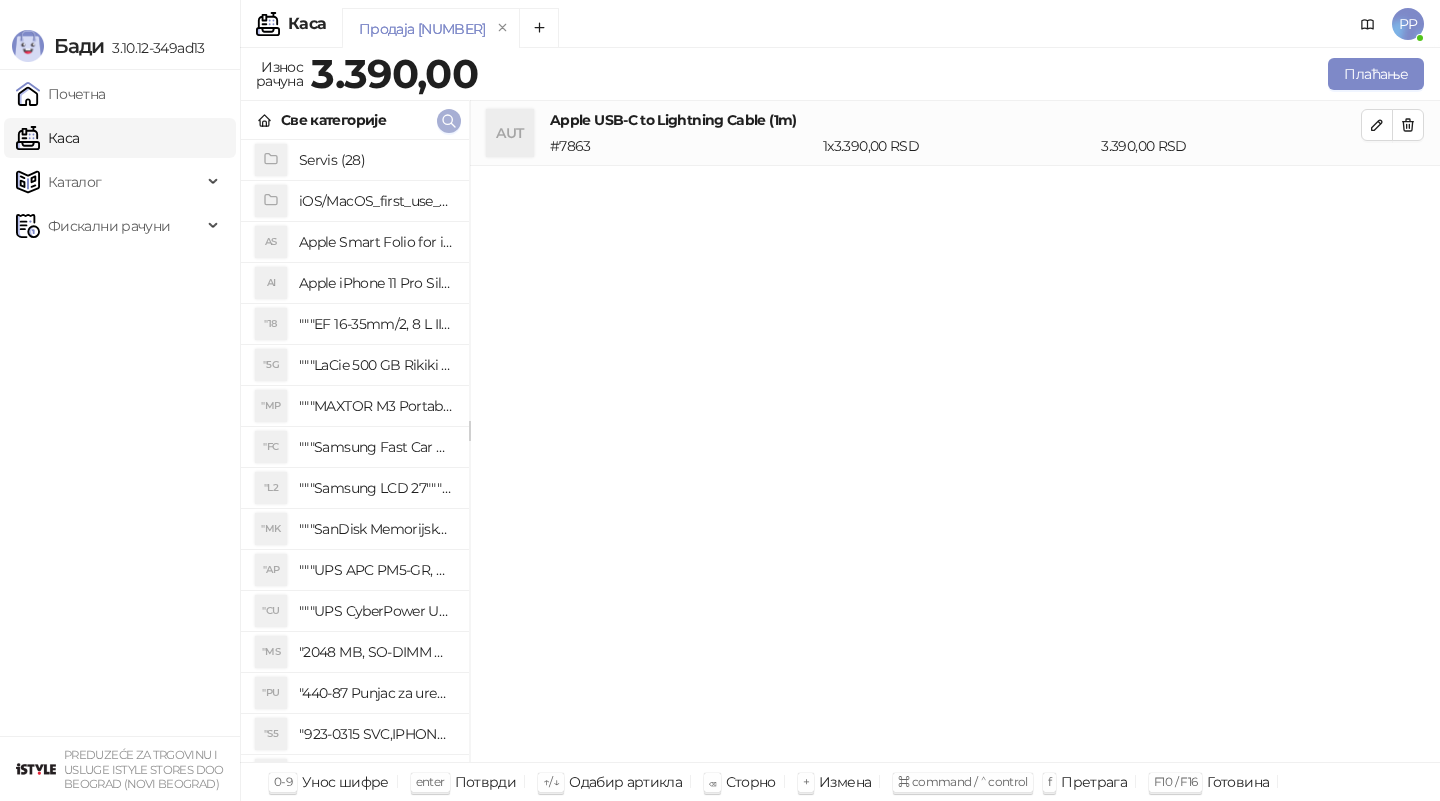 click 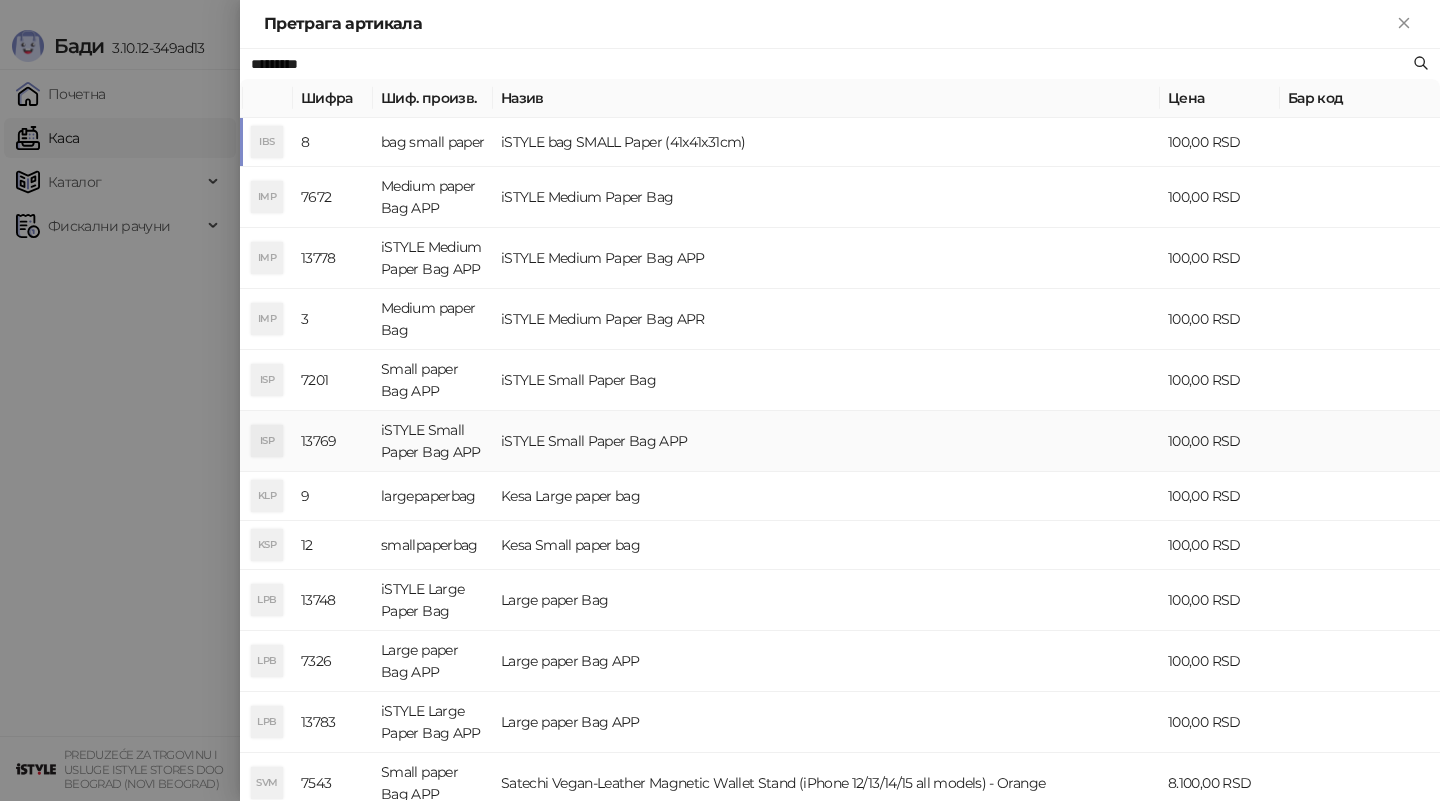 type on "*********" 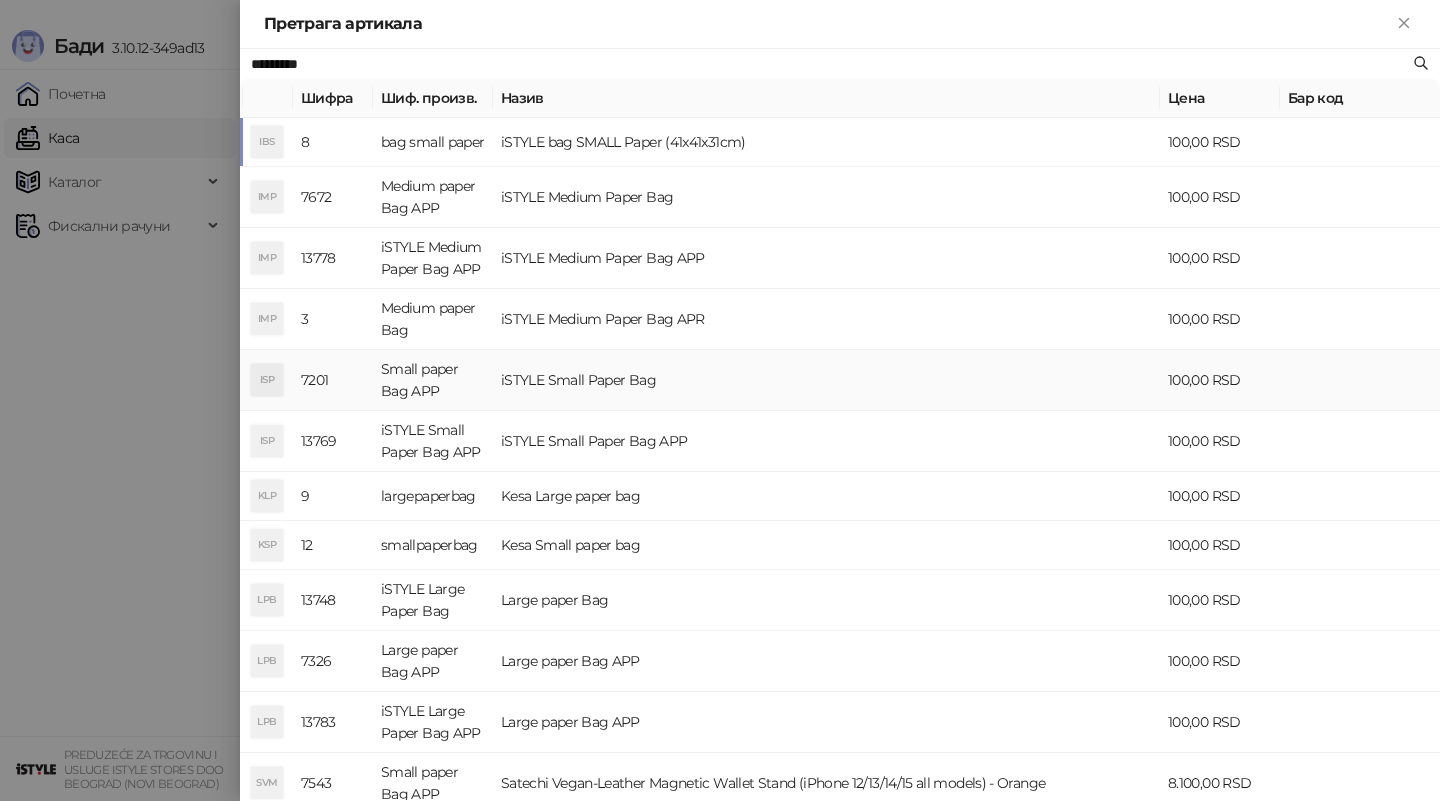 click on "iSTYLE Small Paper Bag" at bounding box center (826, 380) 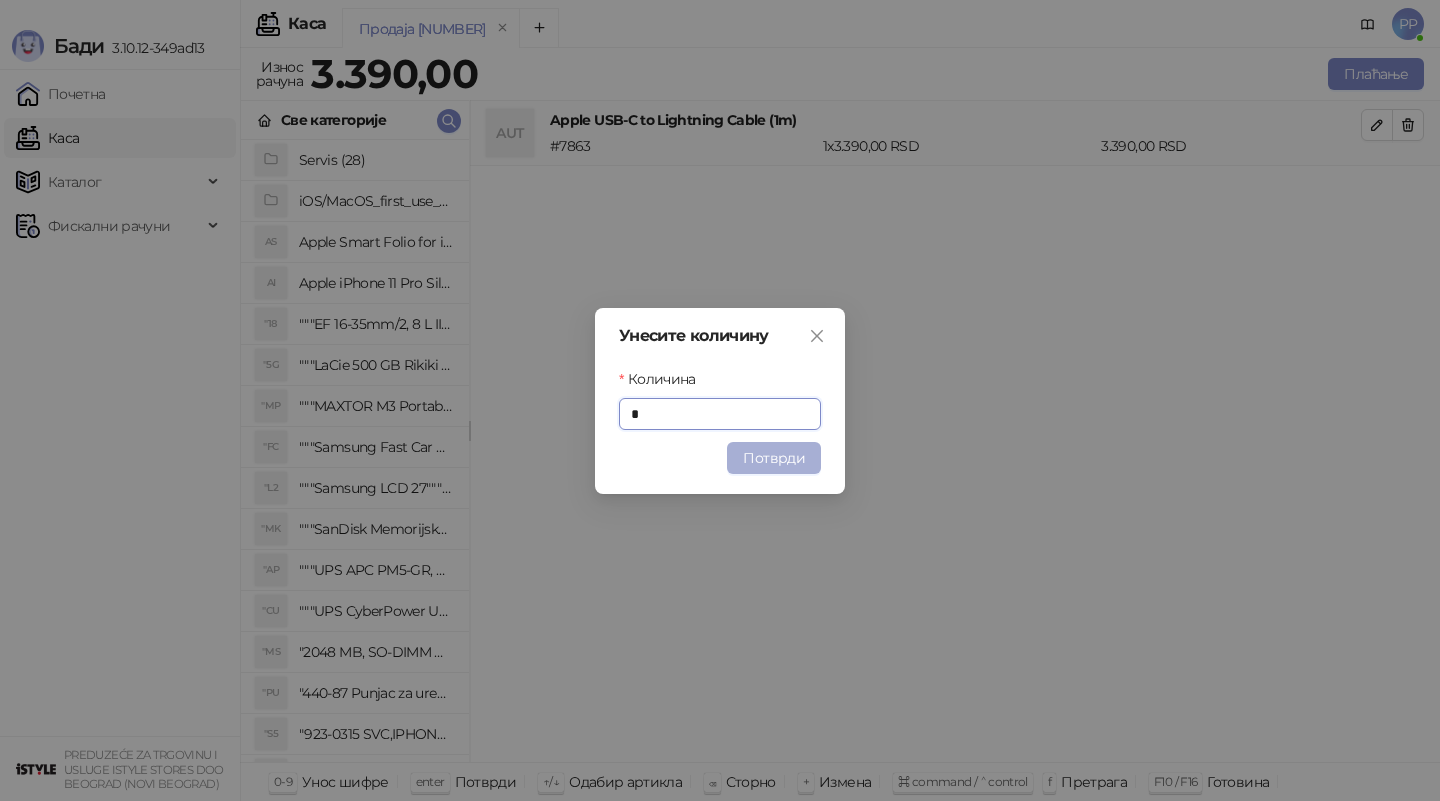 click on "Потврди" at bounding box center [774, 458] 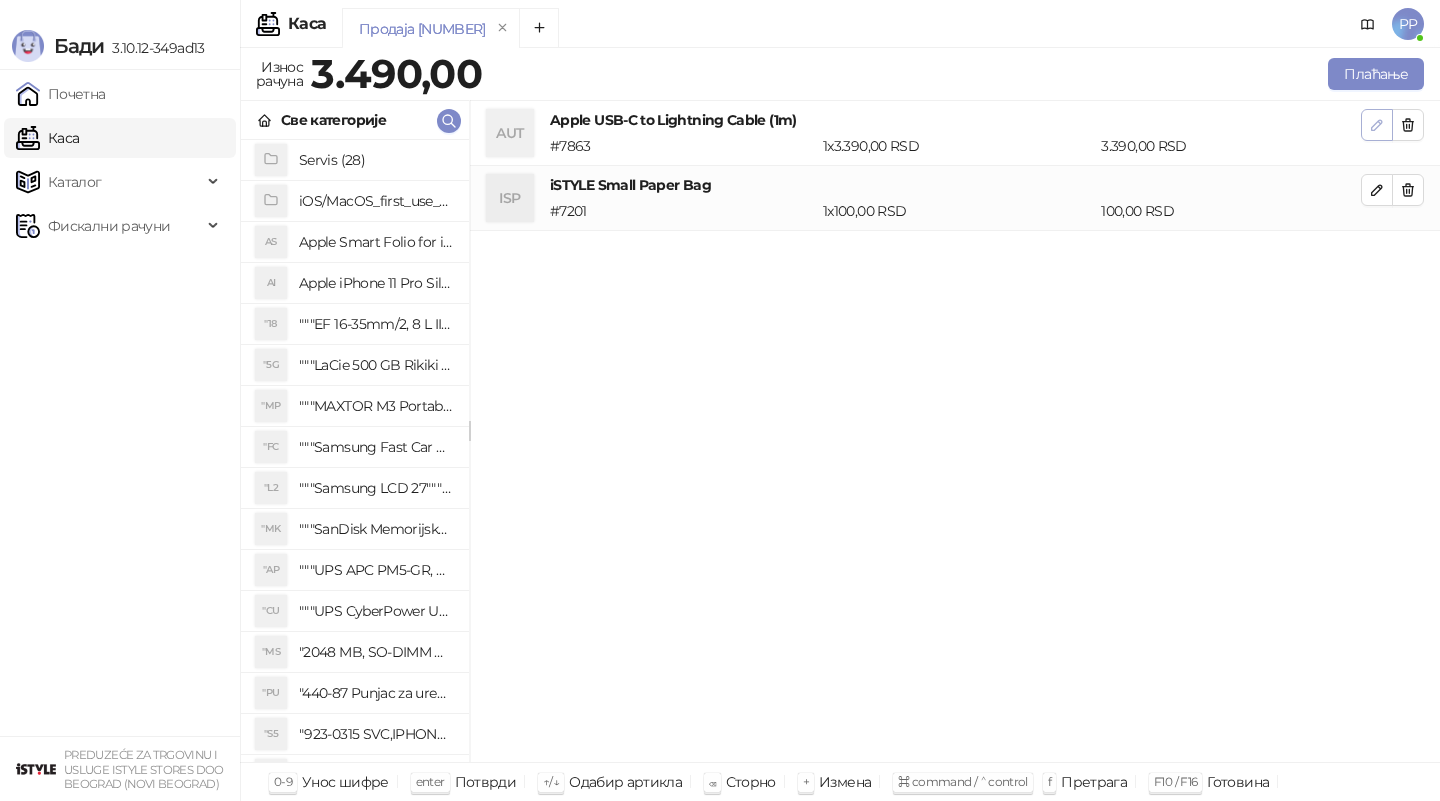 click 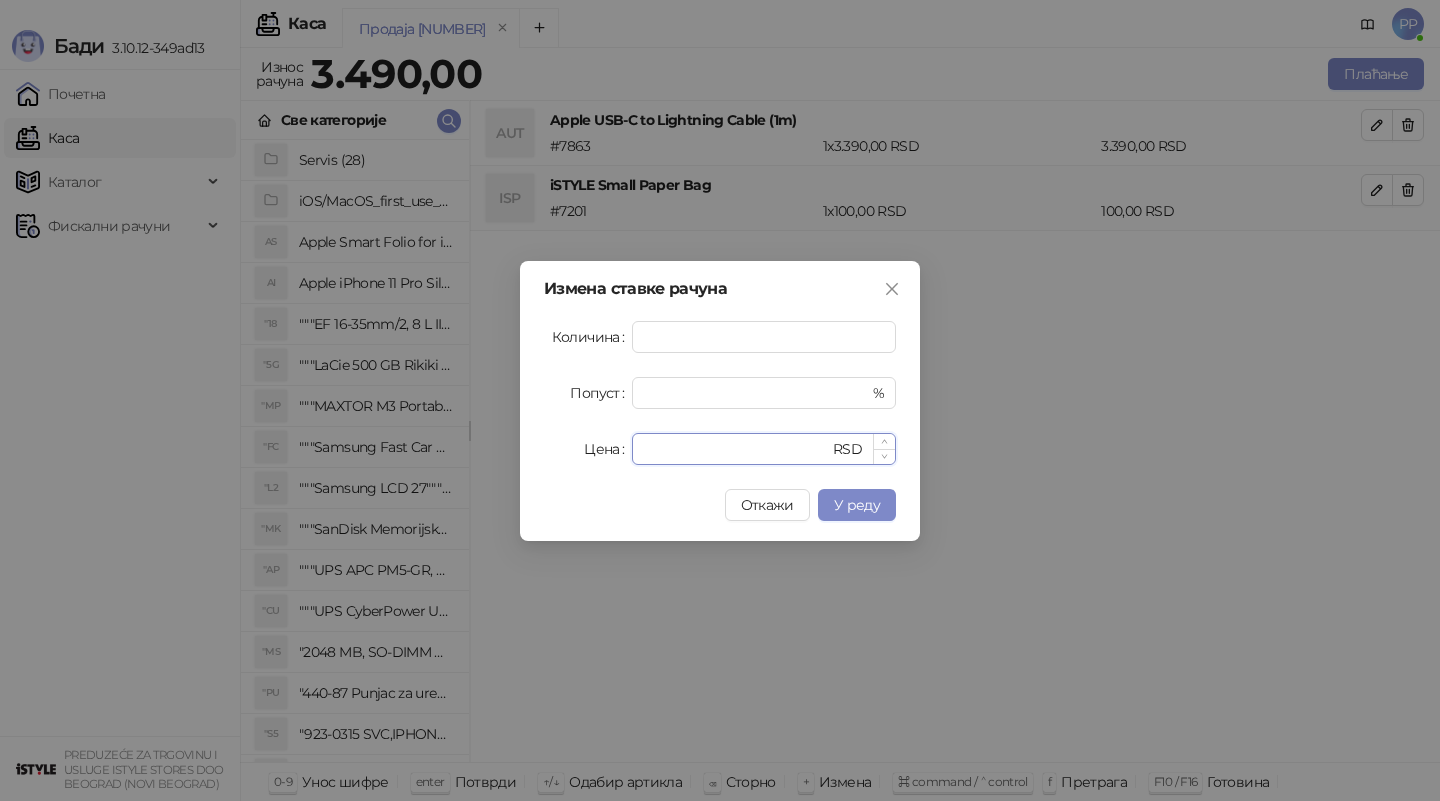 click on "****" at bounding box center (736, 449) 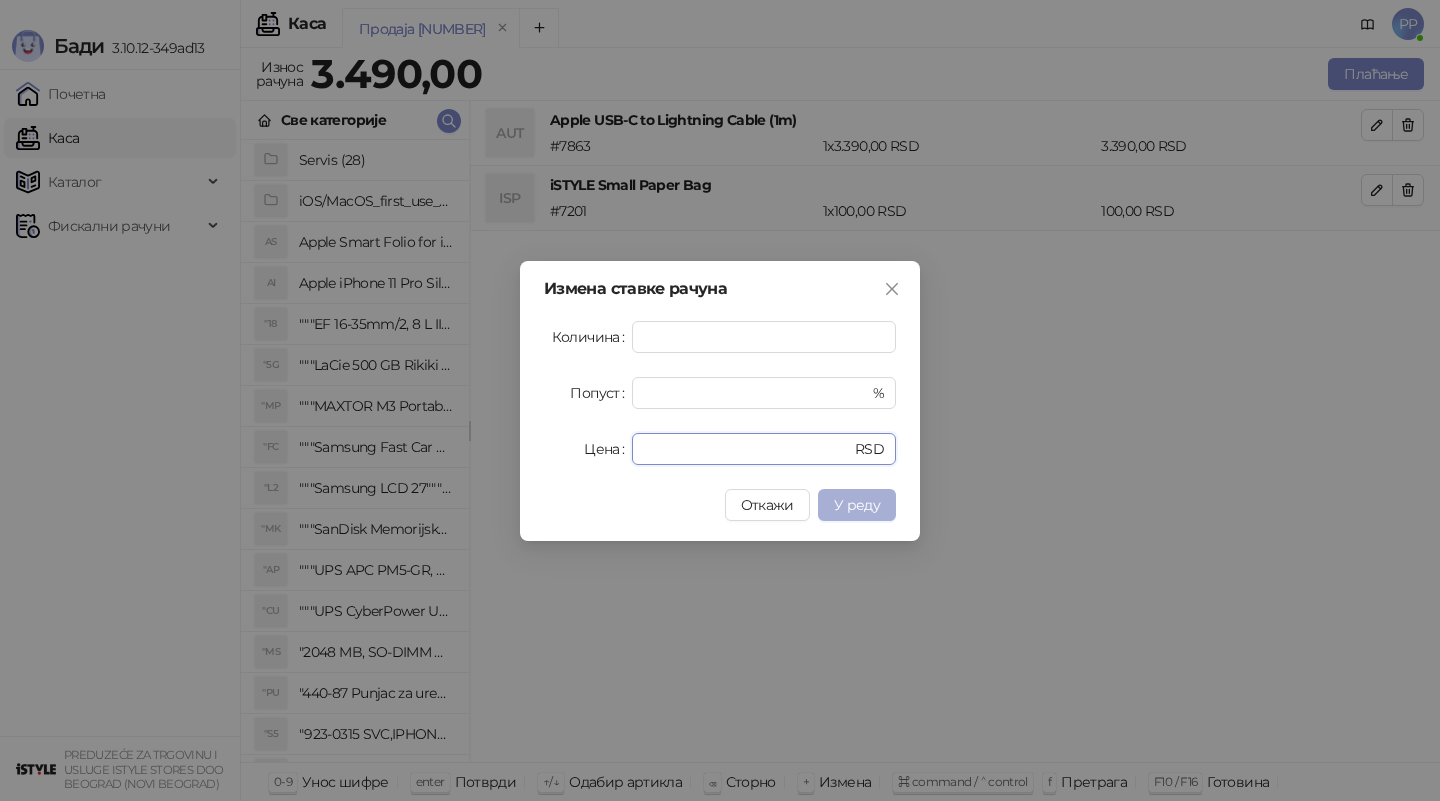 type on "****" 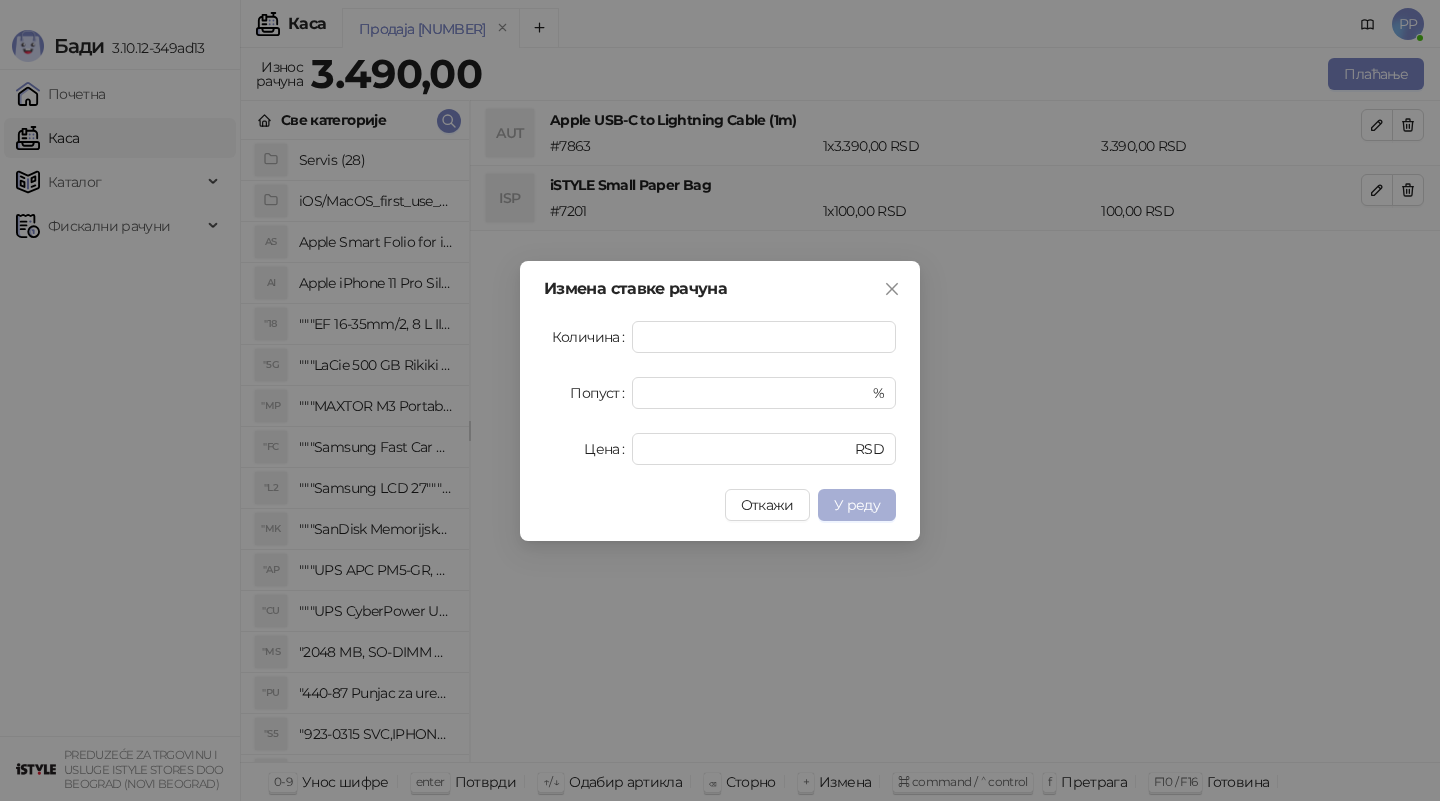 click on "У реду" at bounding box center (857, 505) 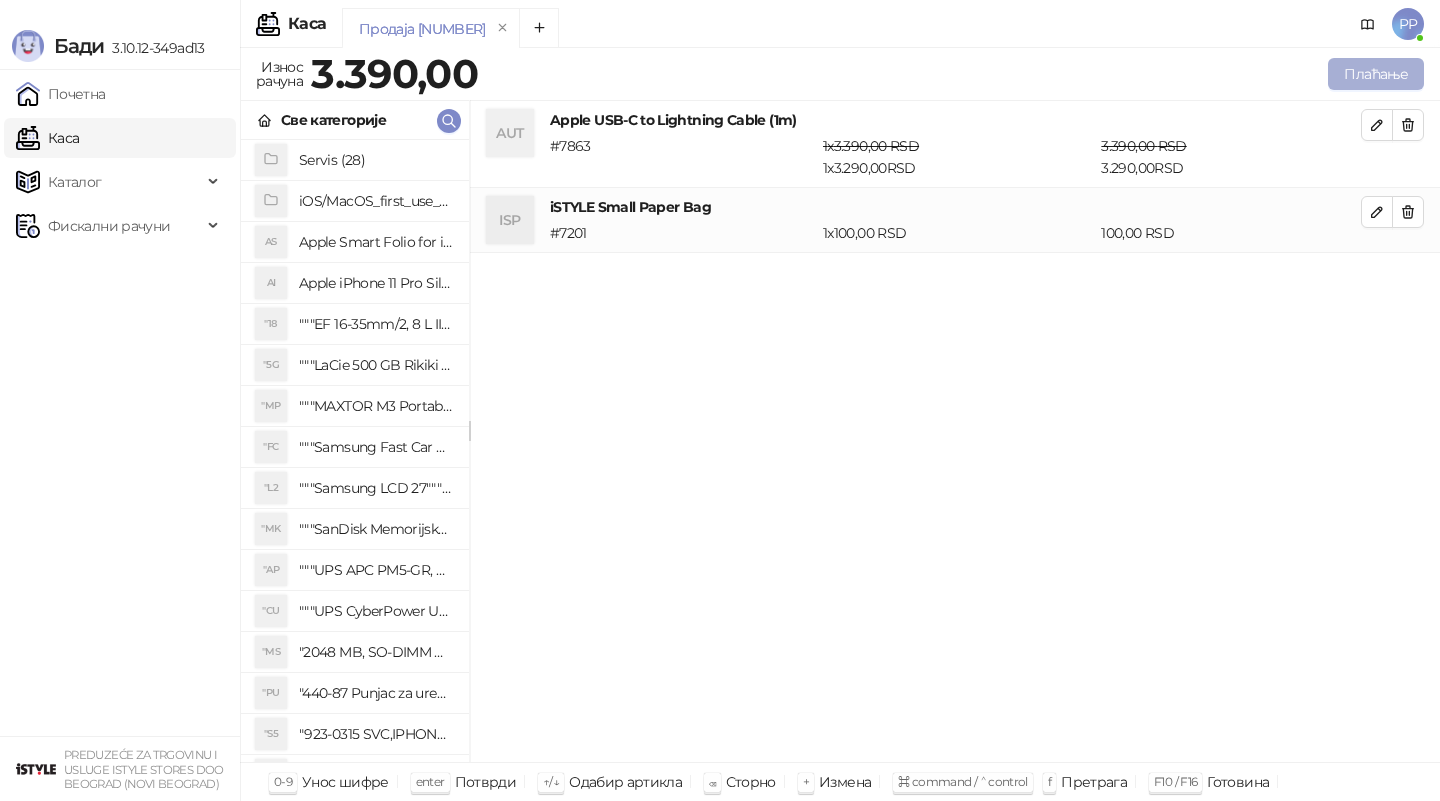 click on "Плаћање" at bounding box center [1376, 74] 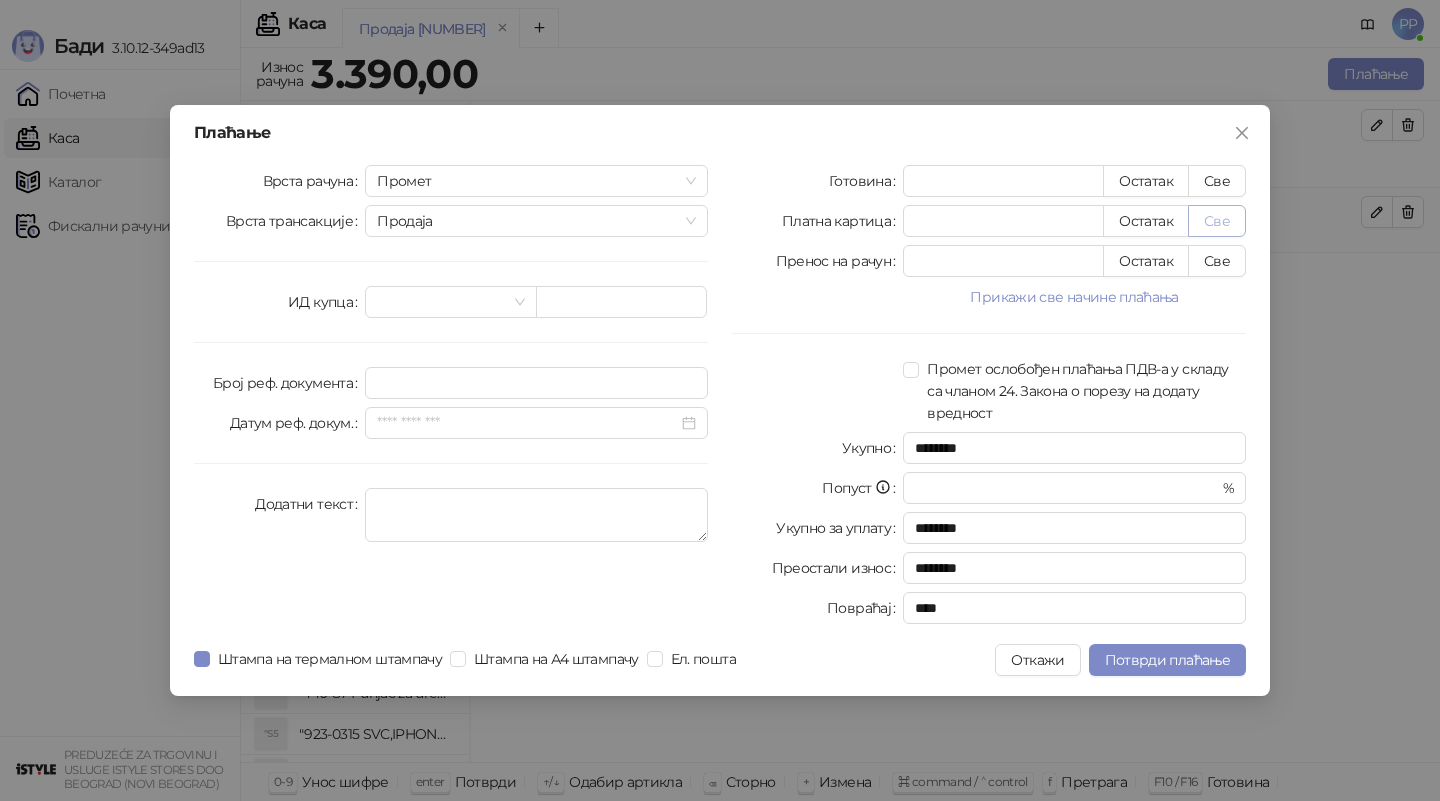 click on "Све" at bounding box center [1217, 221] 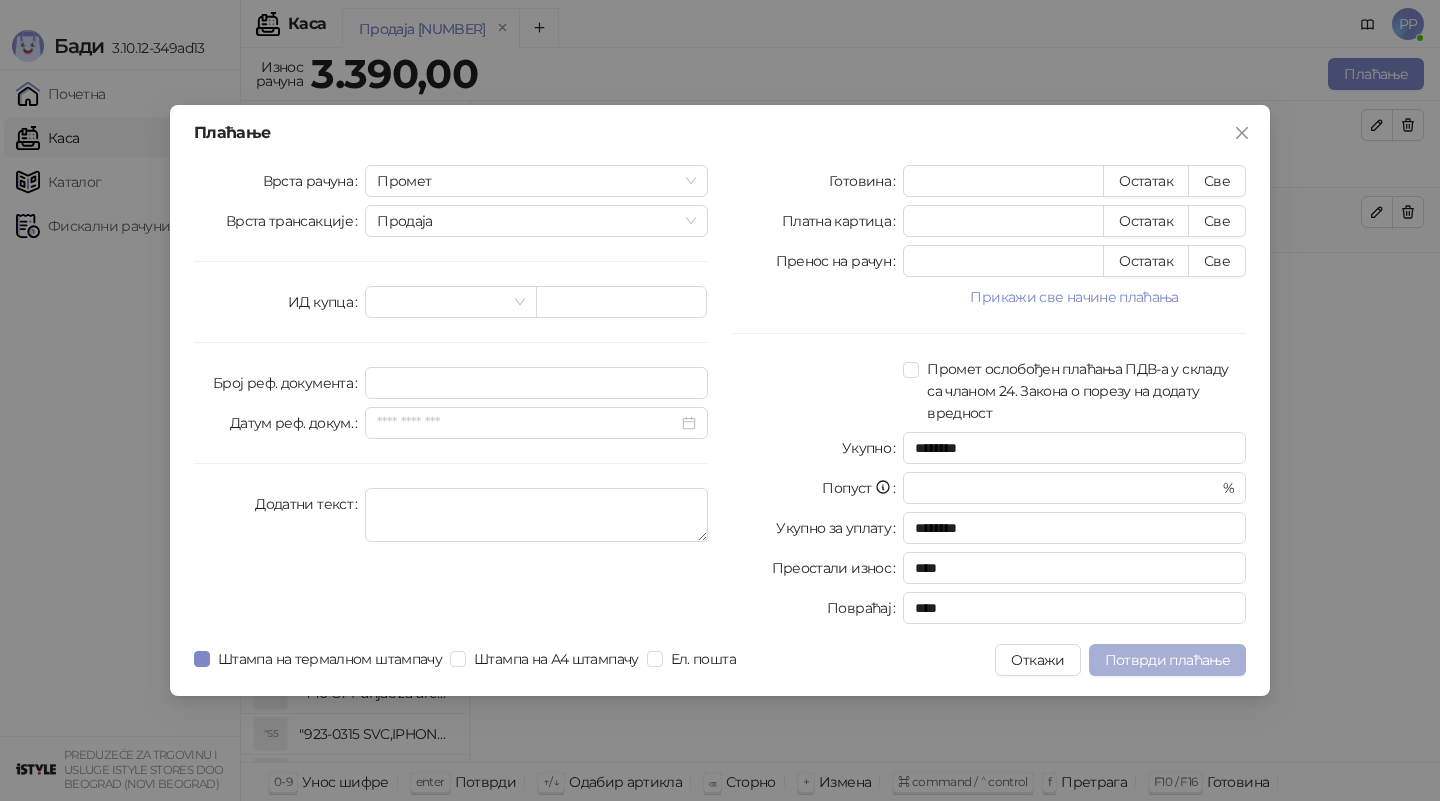 click on "Потврди плаћање" at bounding box center (1167, 660) 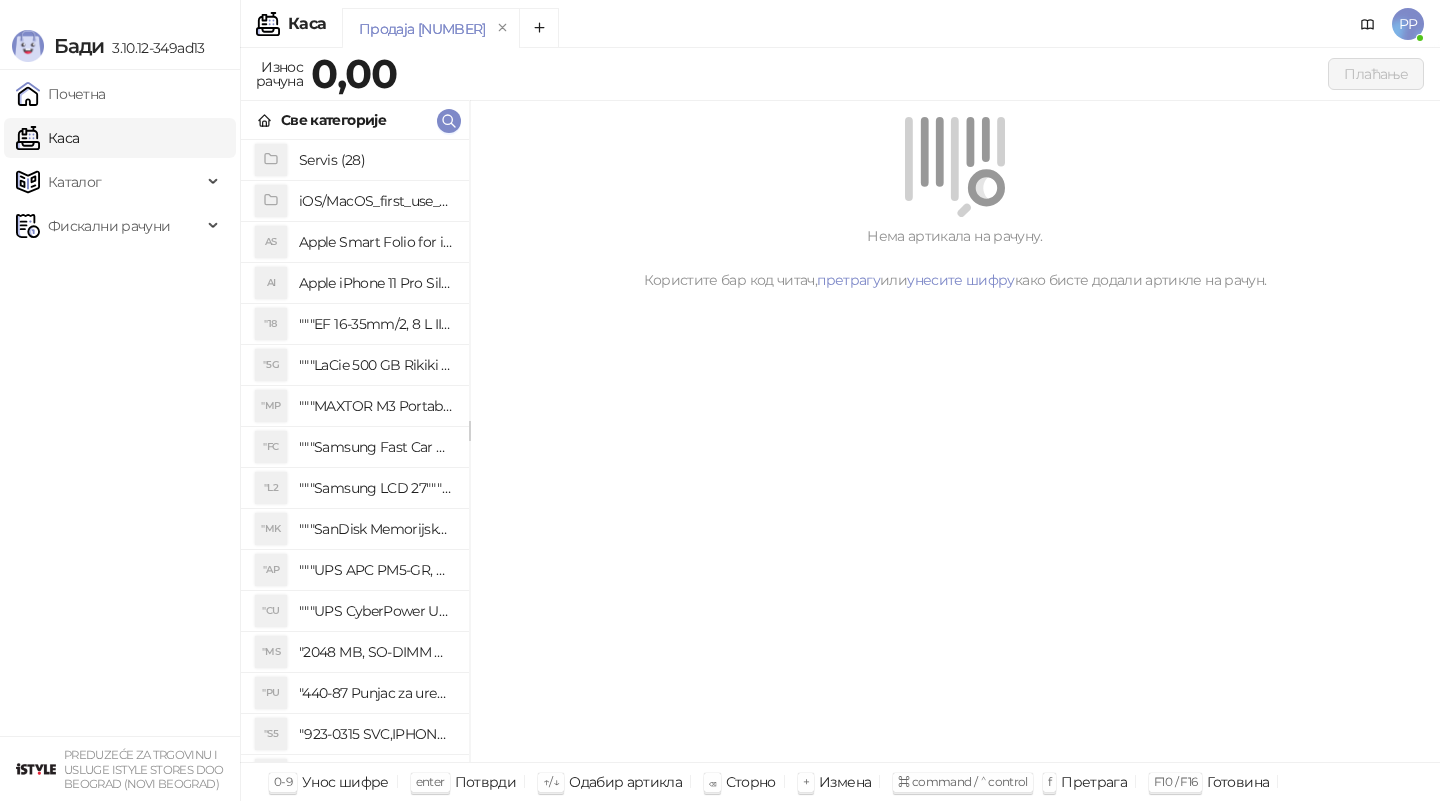 click 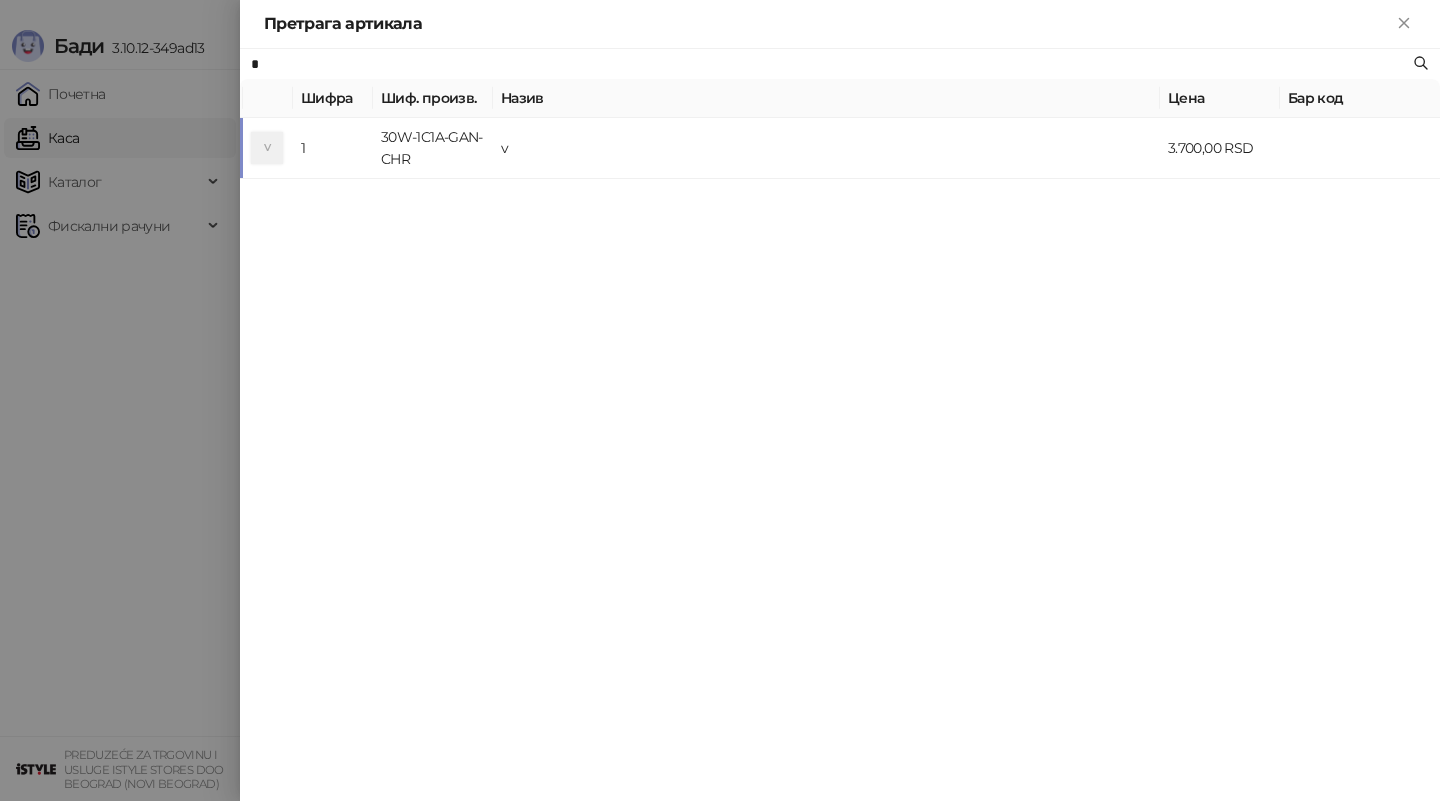 type on "*" 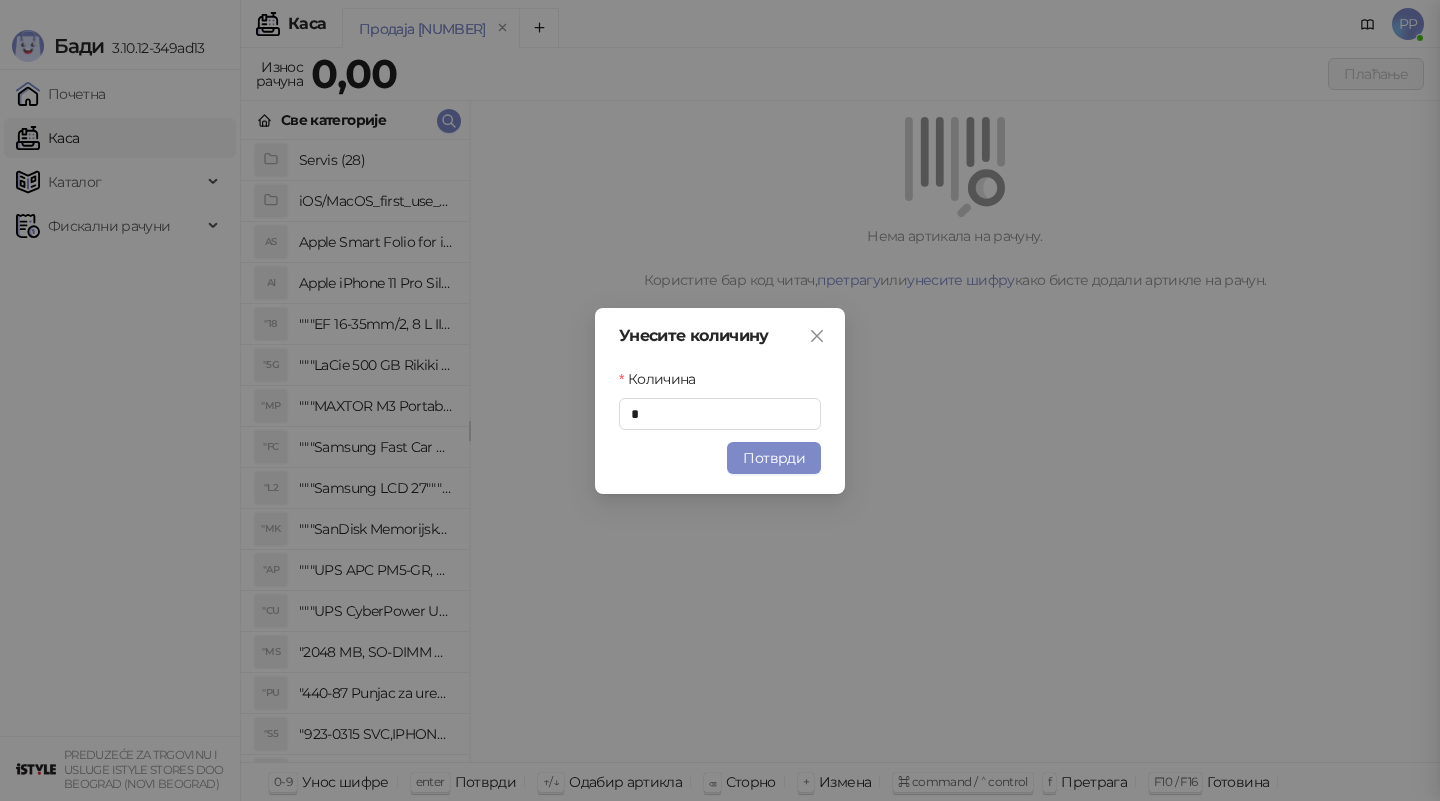type 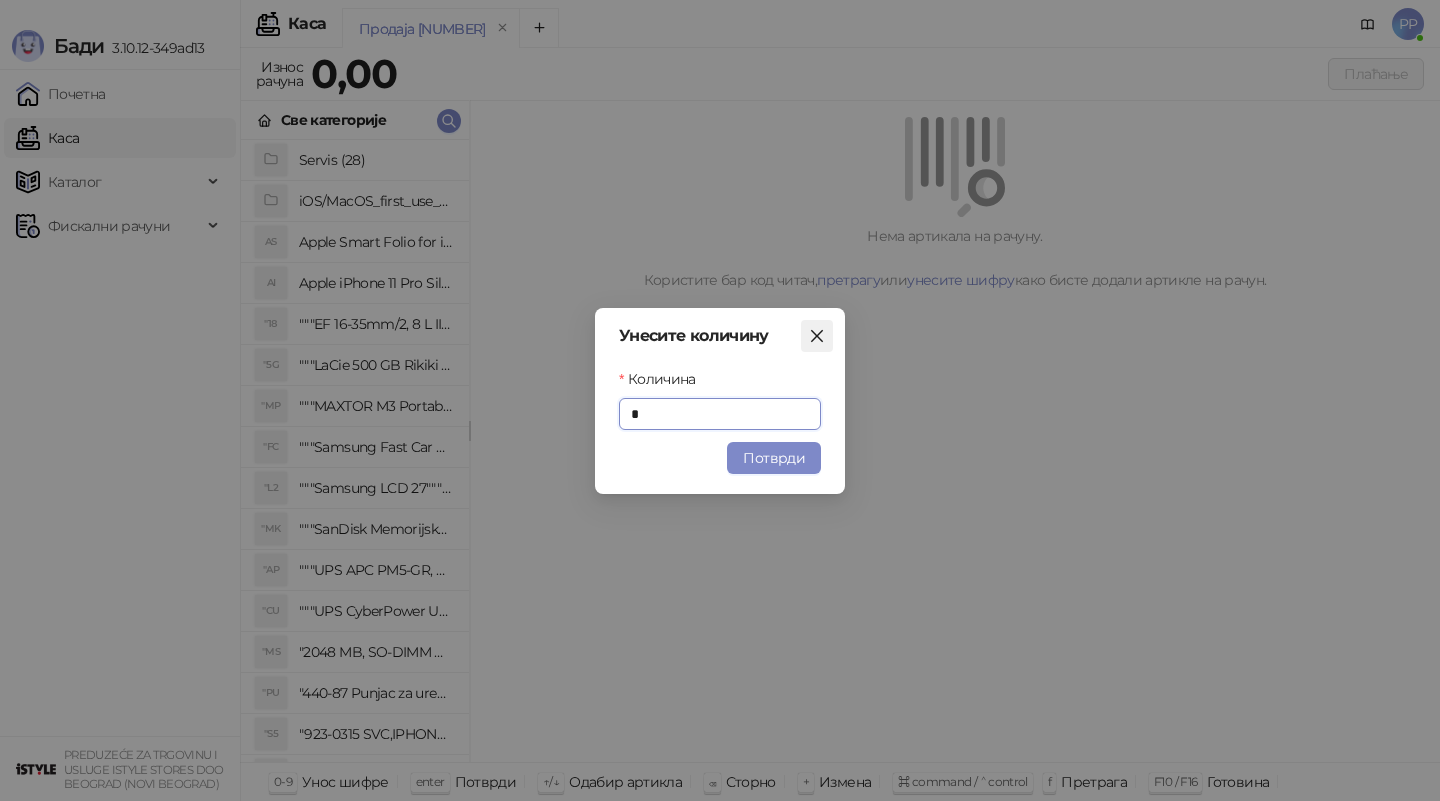 click at bounding box center [817, 336] 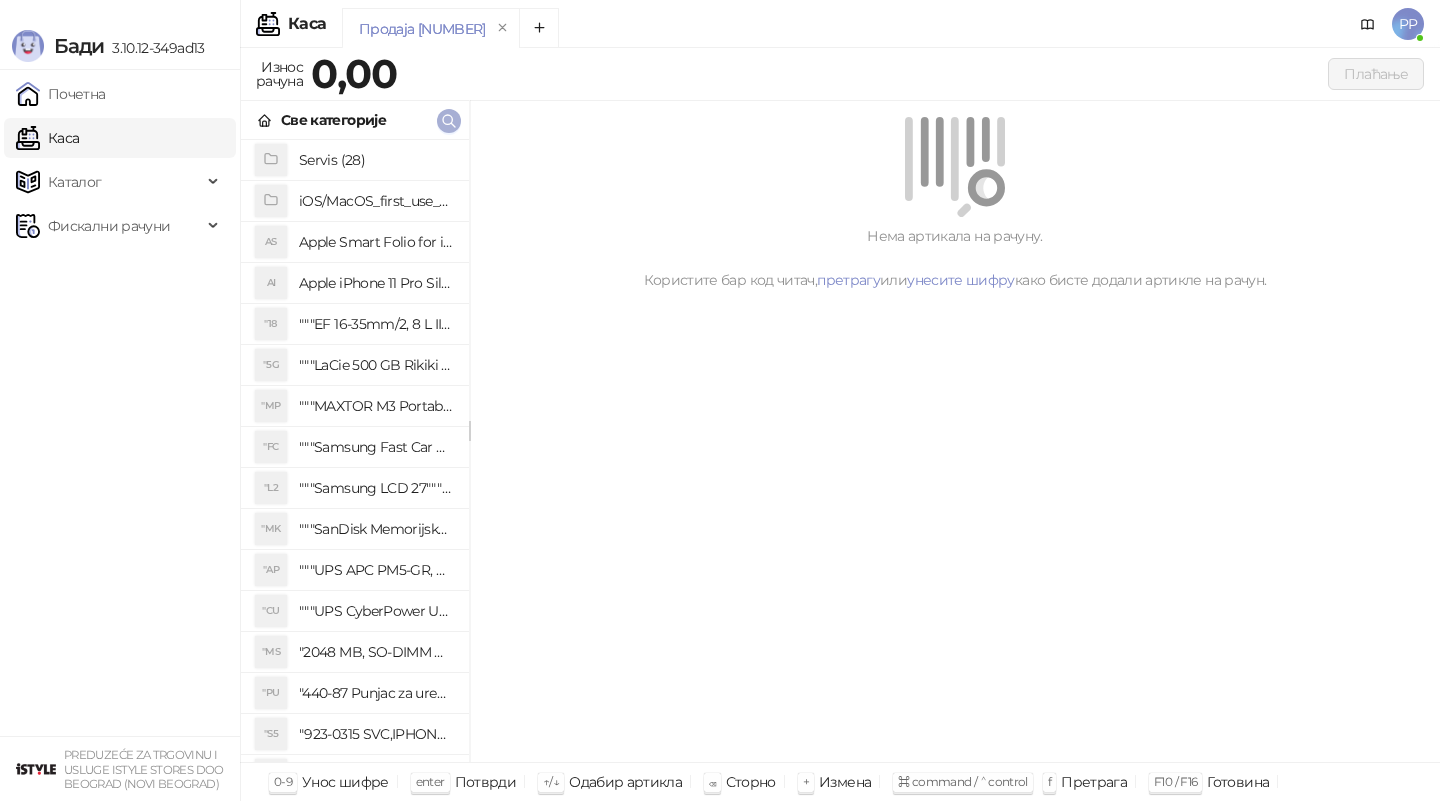 click 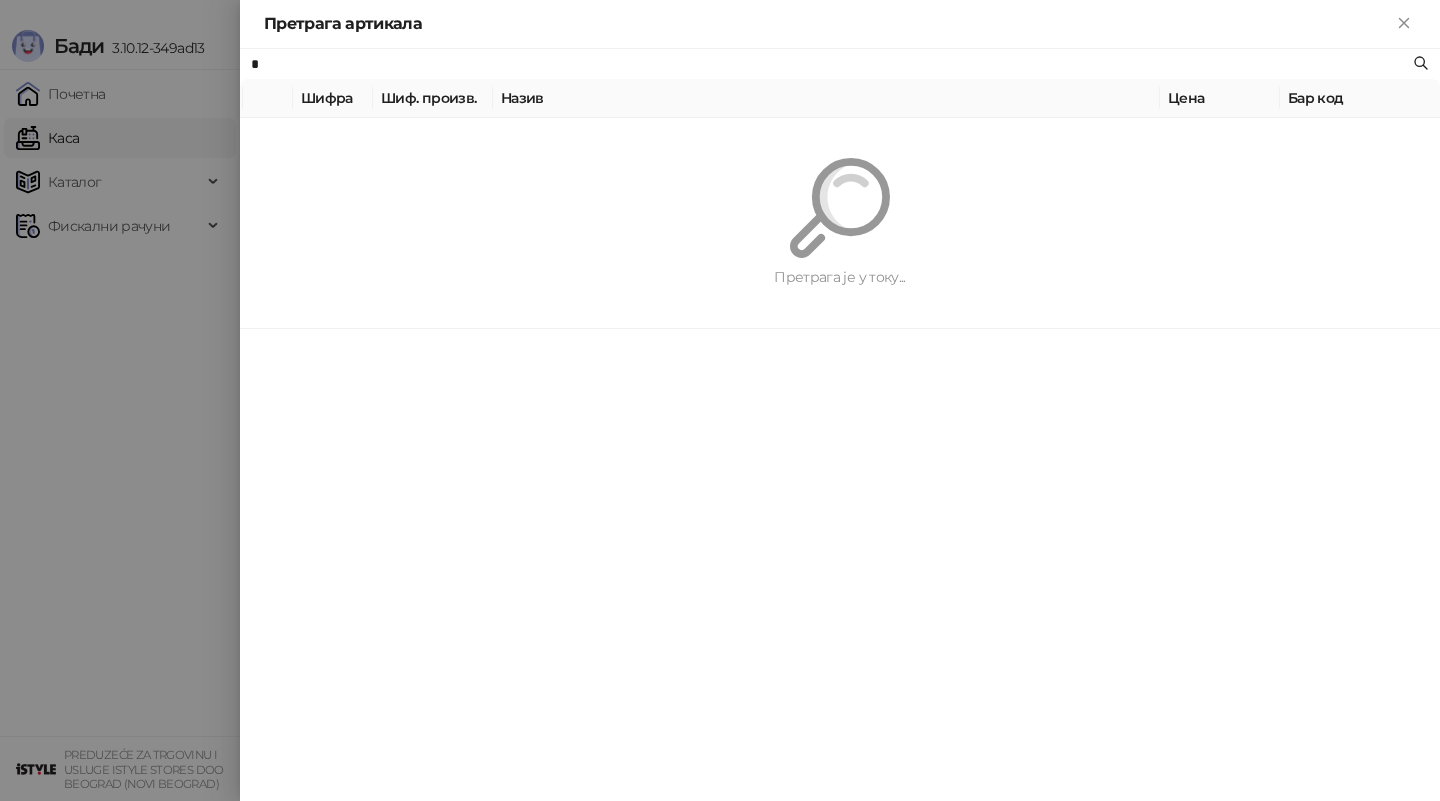 paste on "**********" 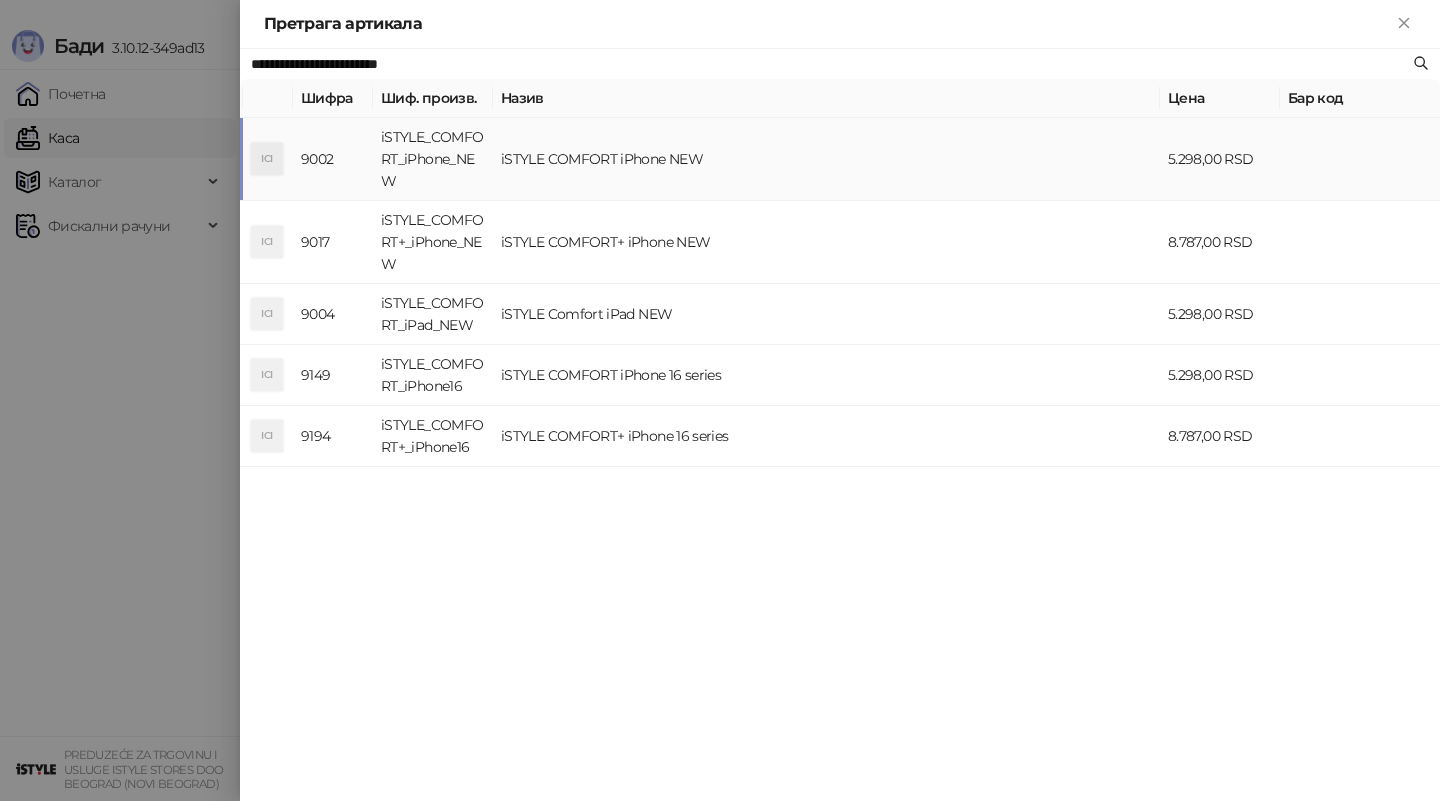 type on "**********" 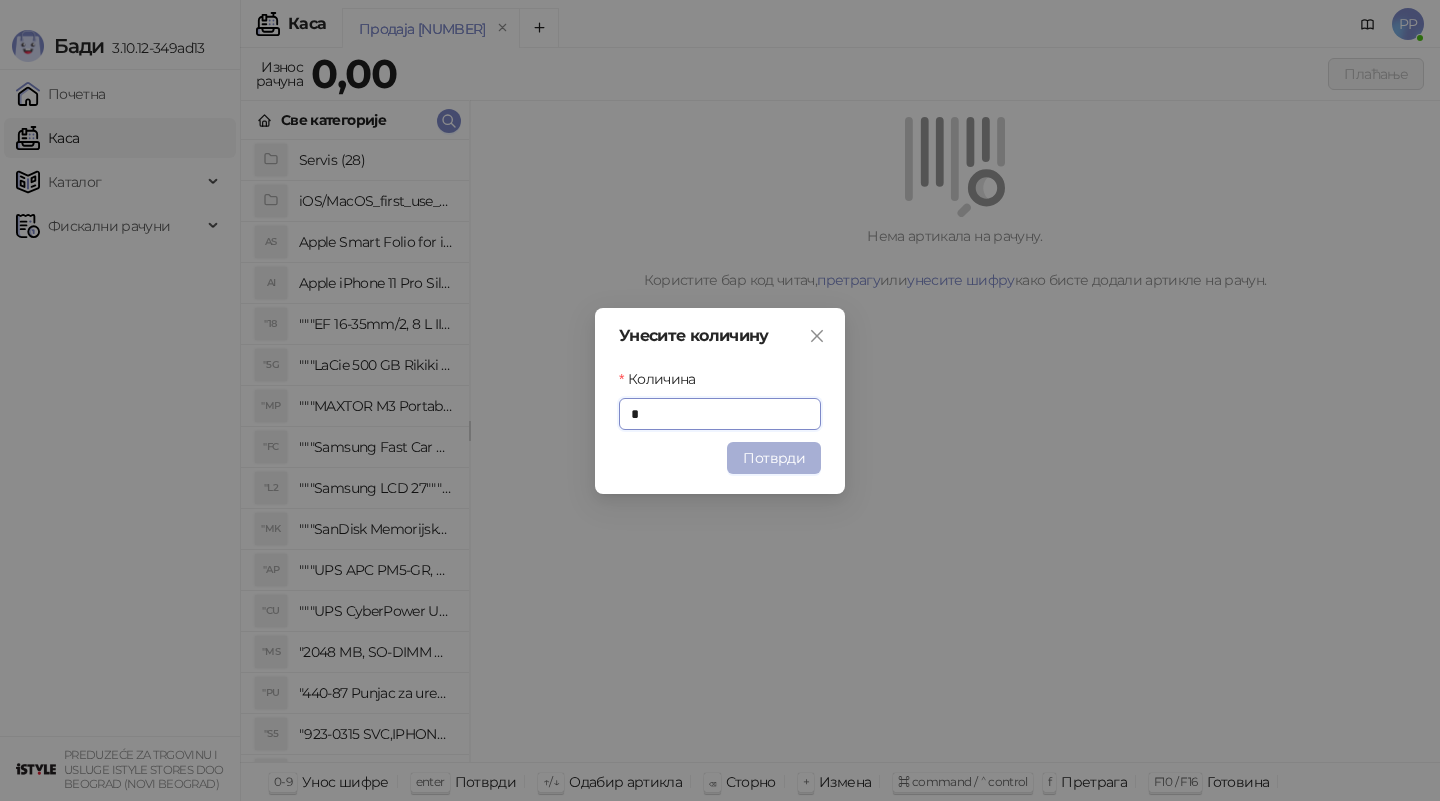 click on "Потврди" at bounding box center (774, 458) 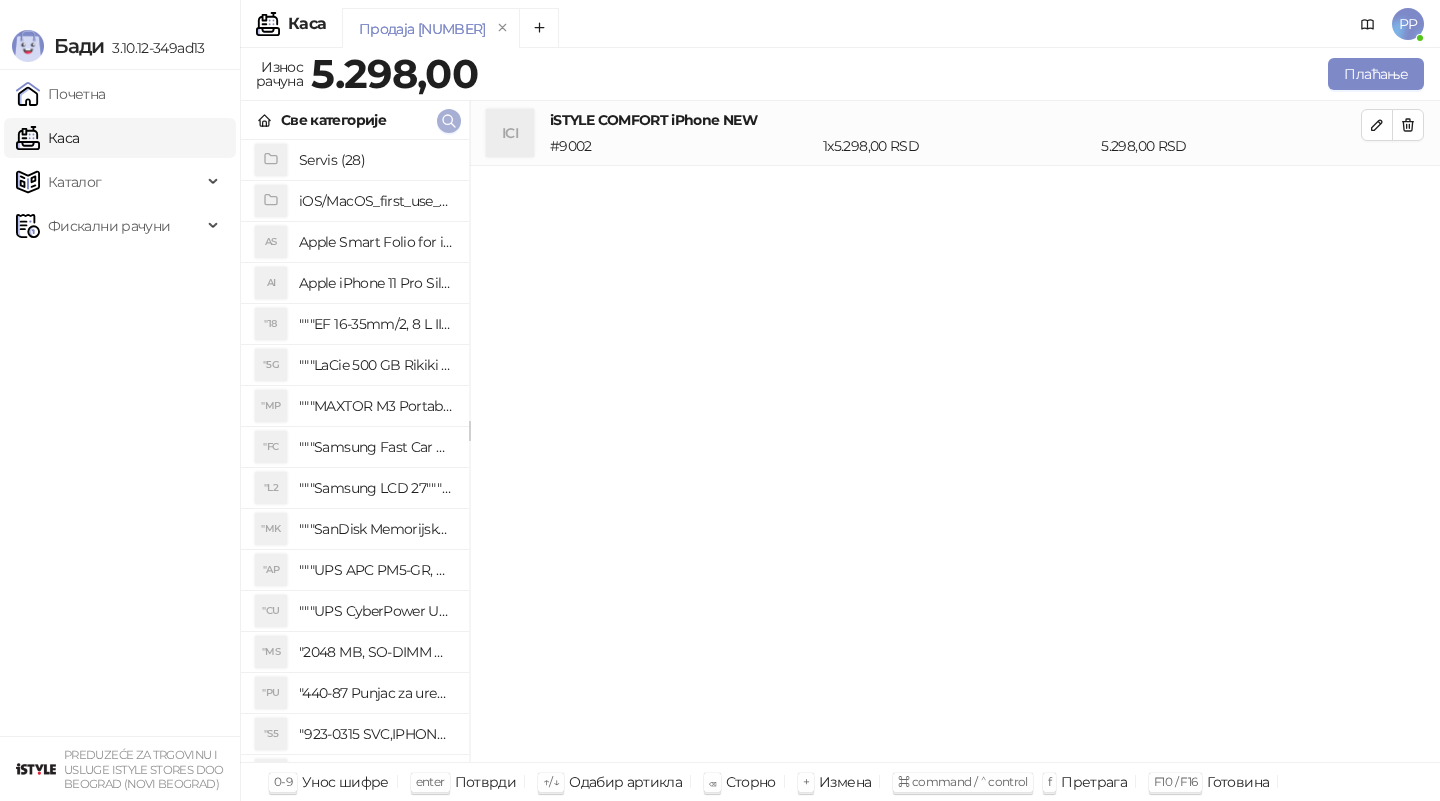 click 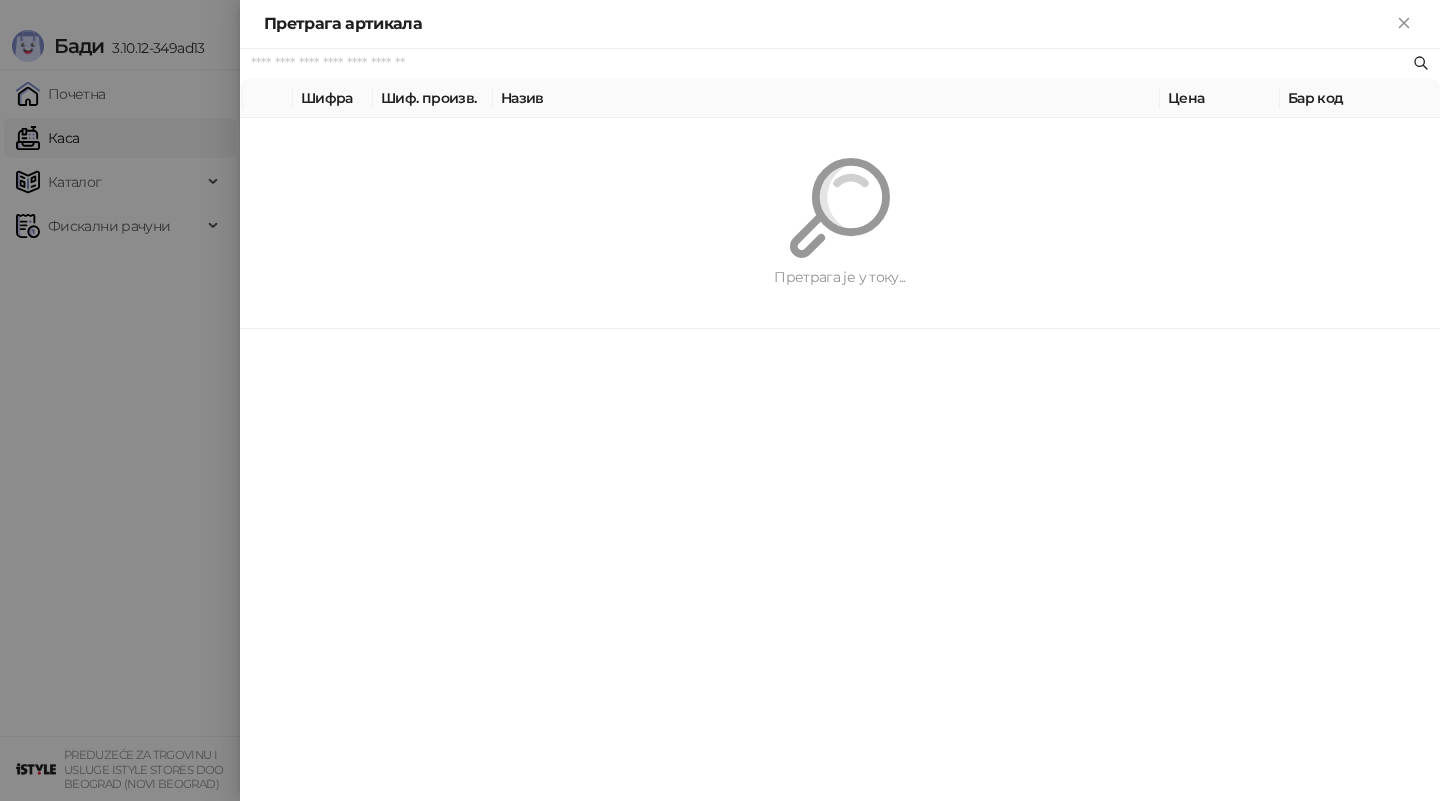 paste on "**********" 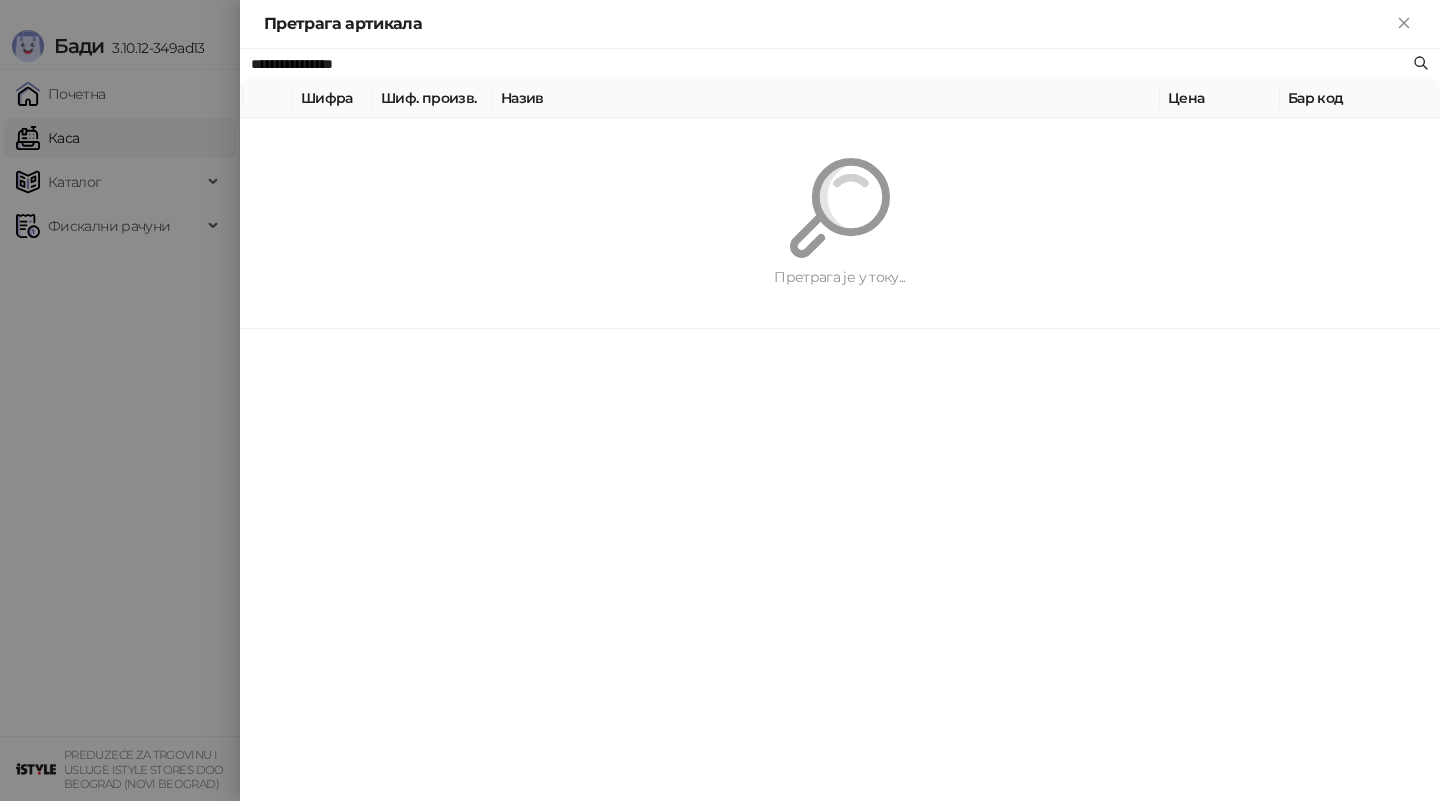 click on "Шиф. произв." at bounding box center [433, 98] 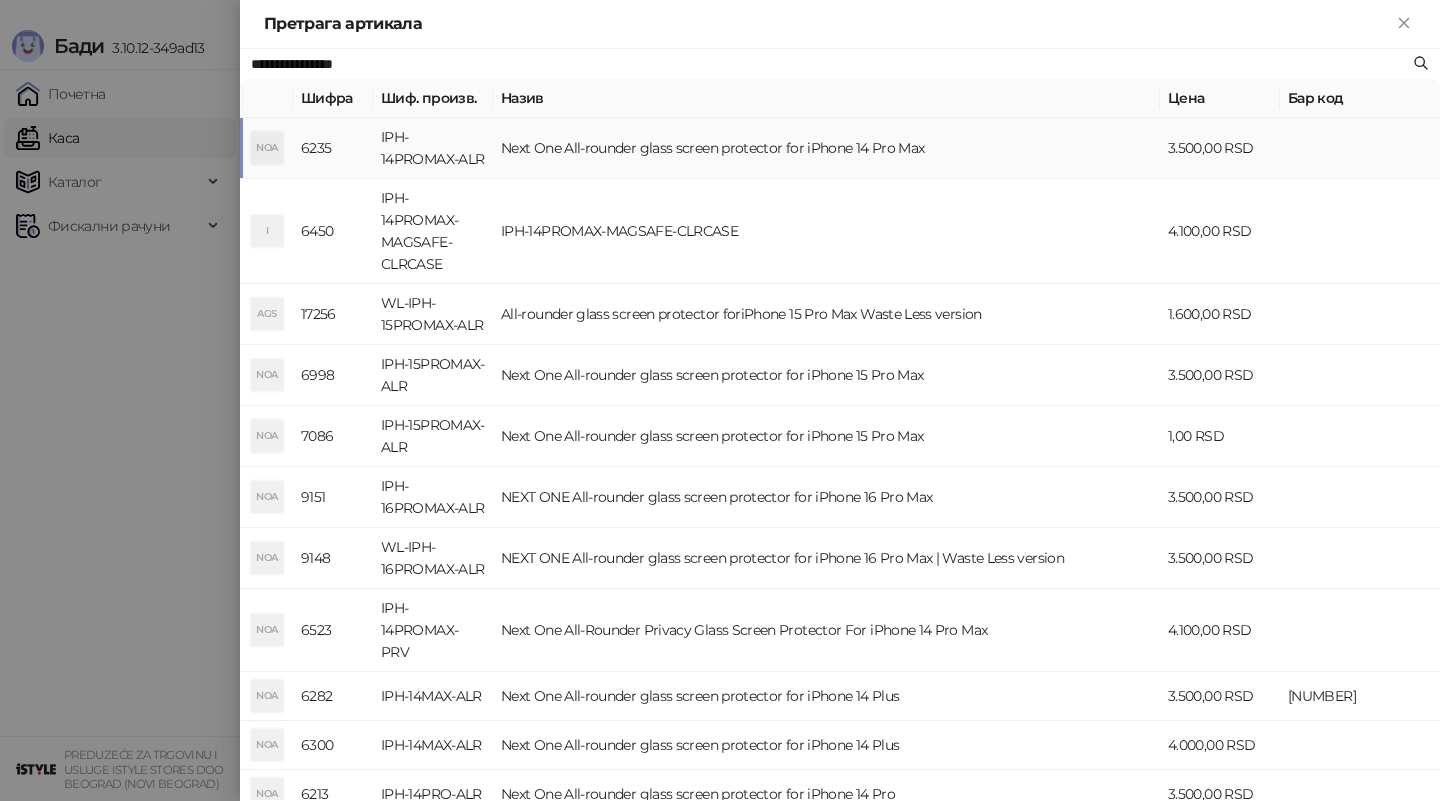 click on "Next One All-rounder glass screen protector for iPhone 14 Pro Max" at bounding box center (826, 148) 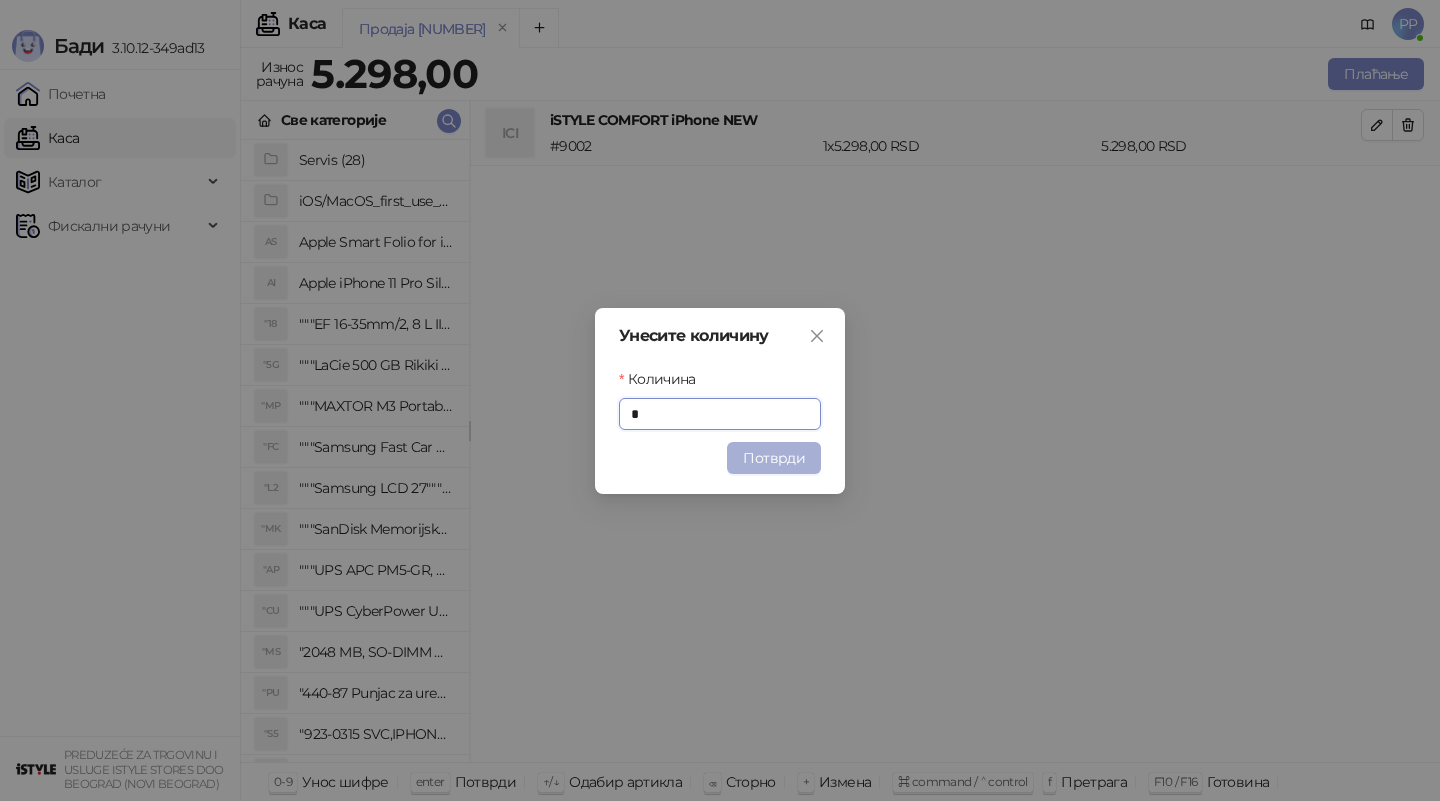 click on "Потврди" at bounding box center (774, 458) 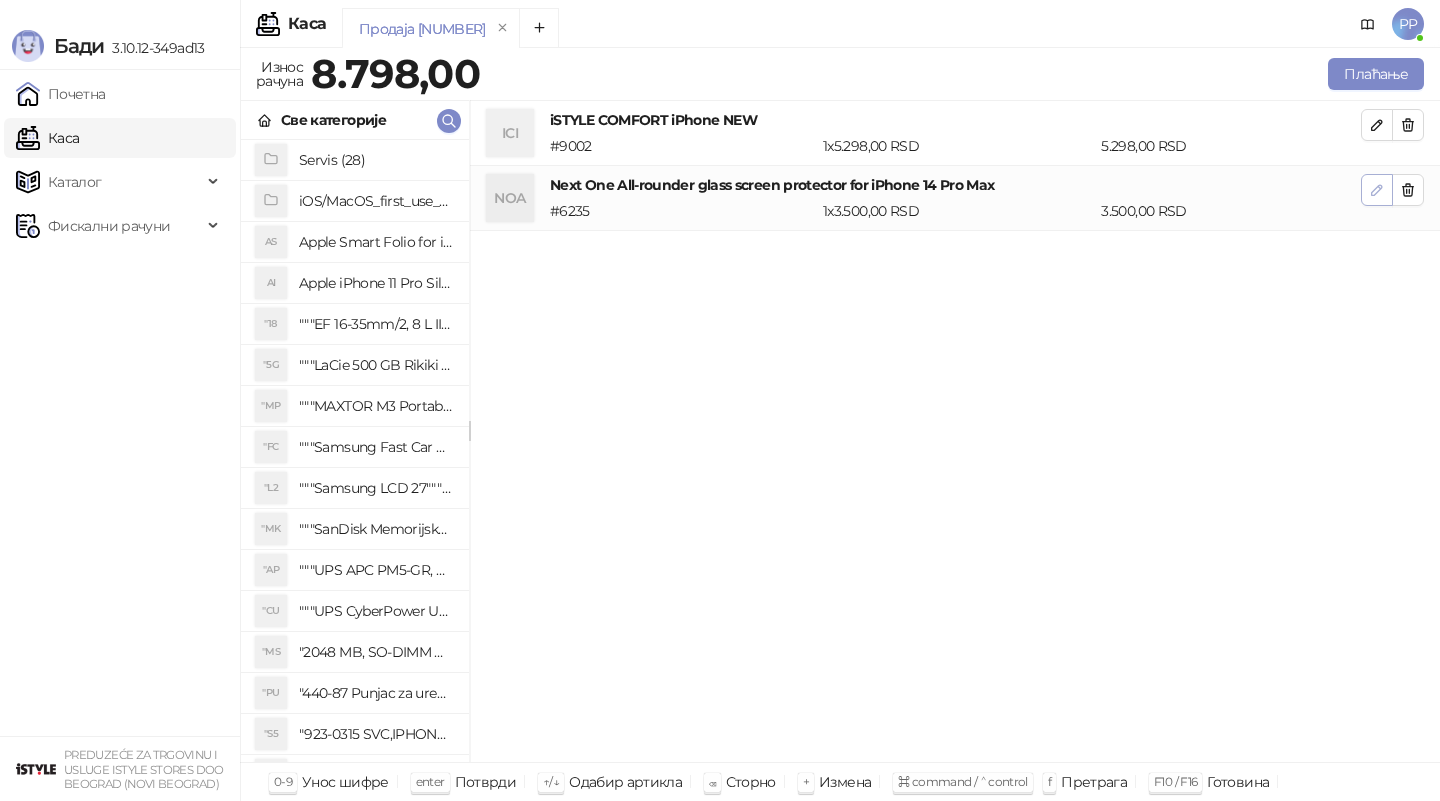 drag, startPoint x: 773, startPoint y: 454, endPoint x: 1377, endPoint y: 186, distance: 660.7874 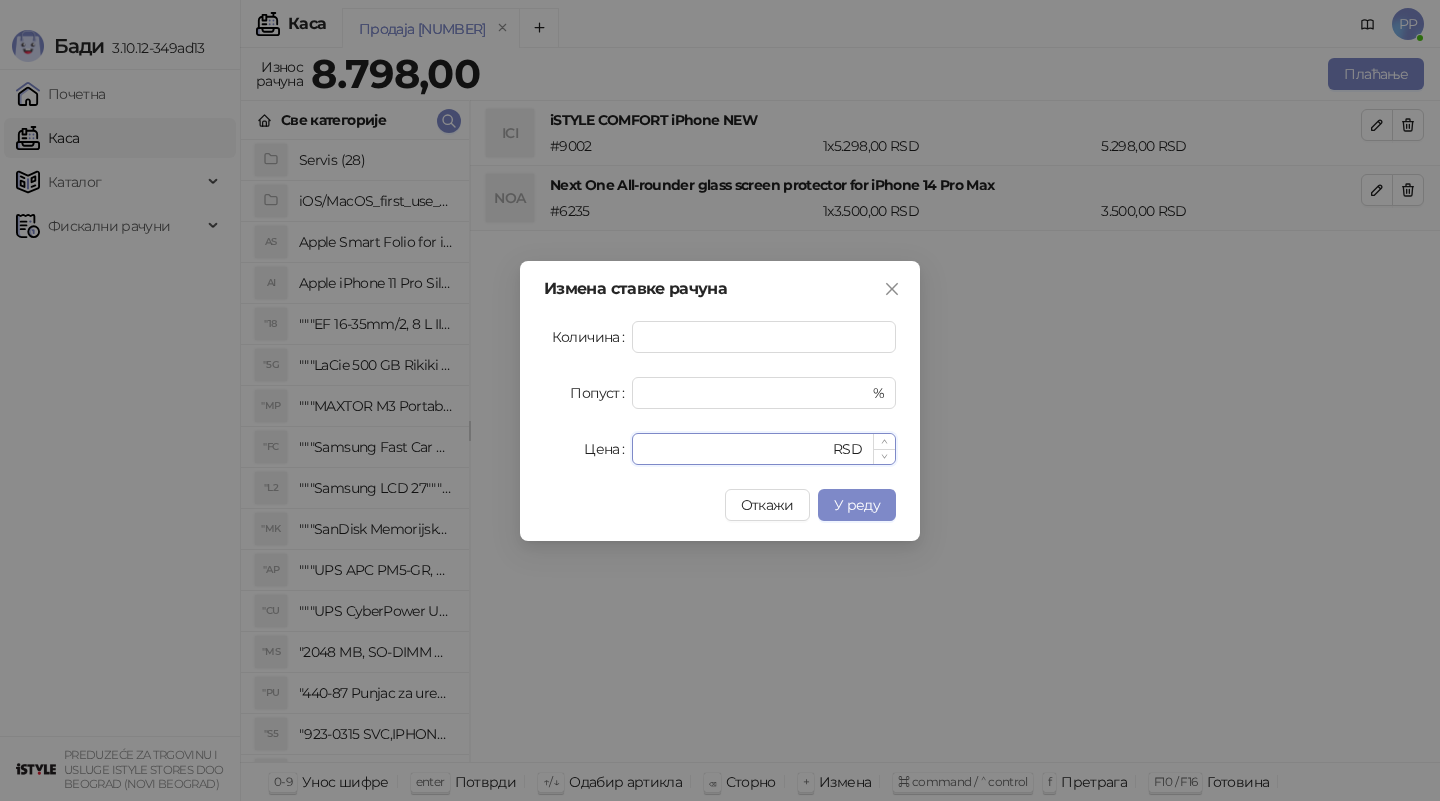 click on "****" at bounding box center (736, 449) 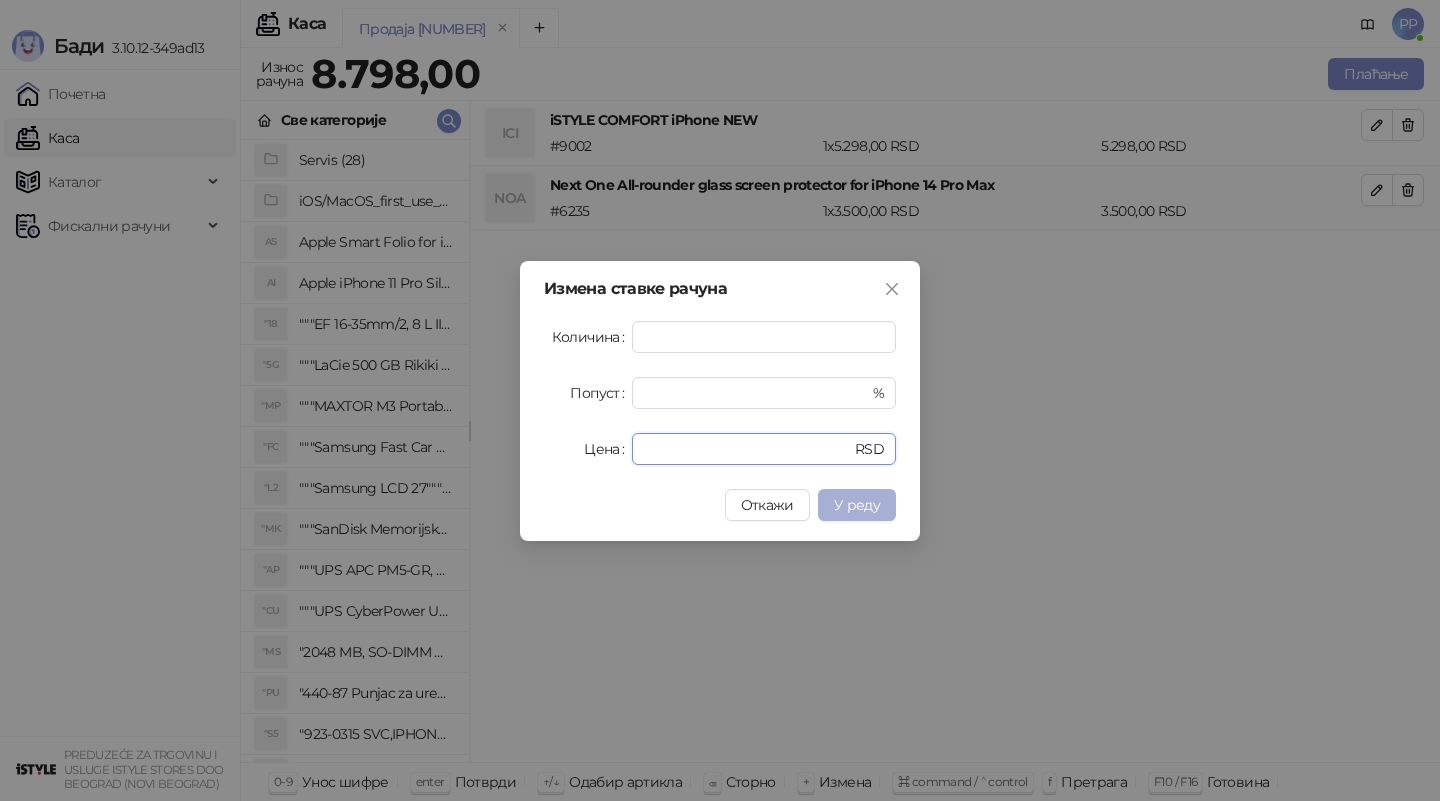 type on "*" 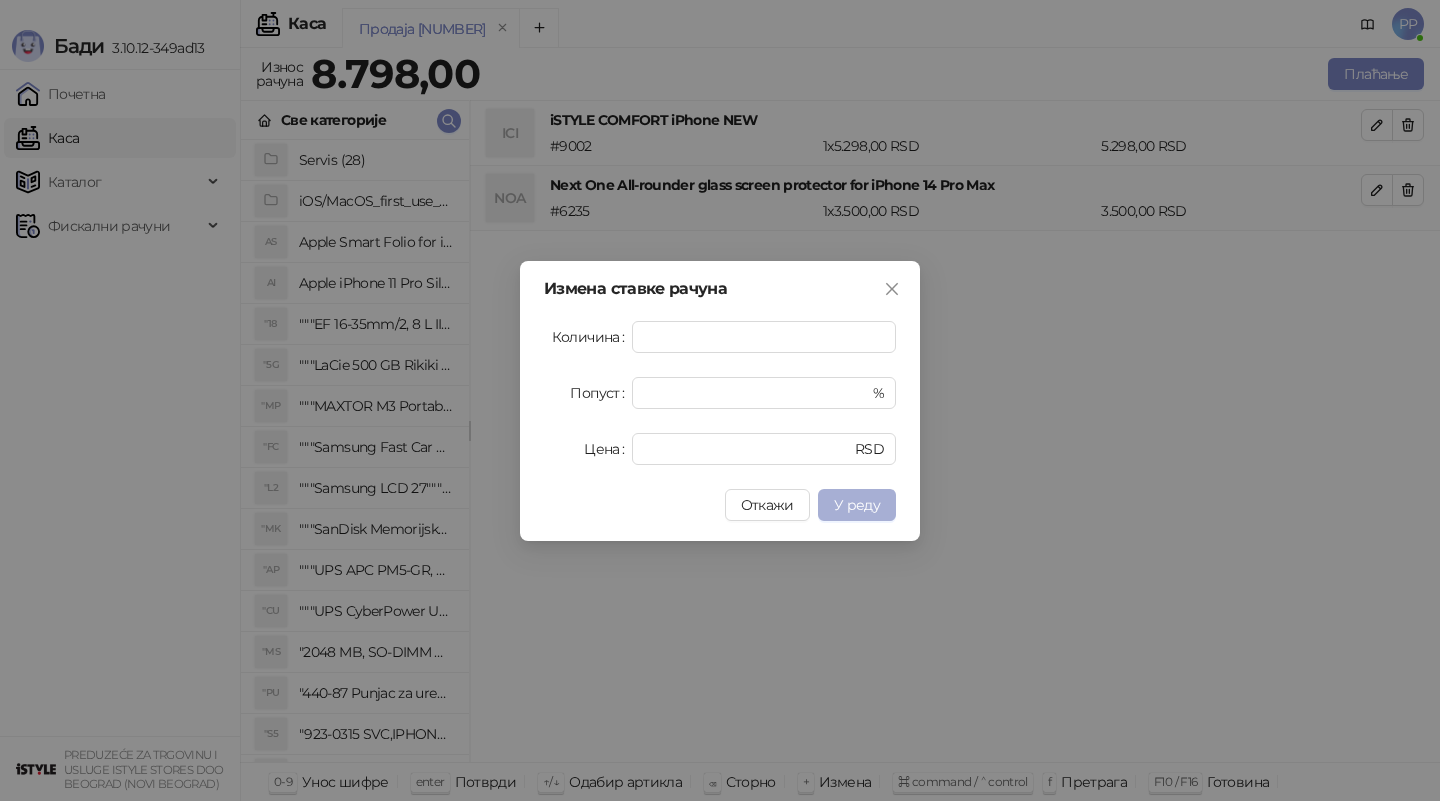 click on "У реду" at bounding box center [857, 505] 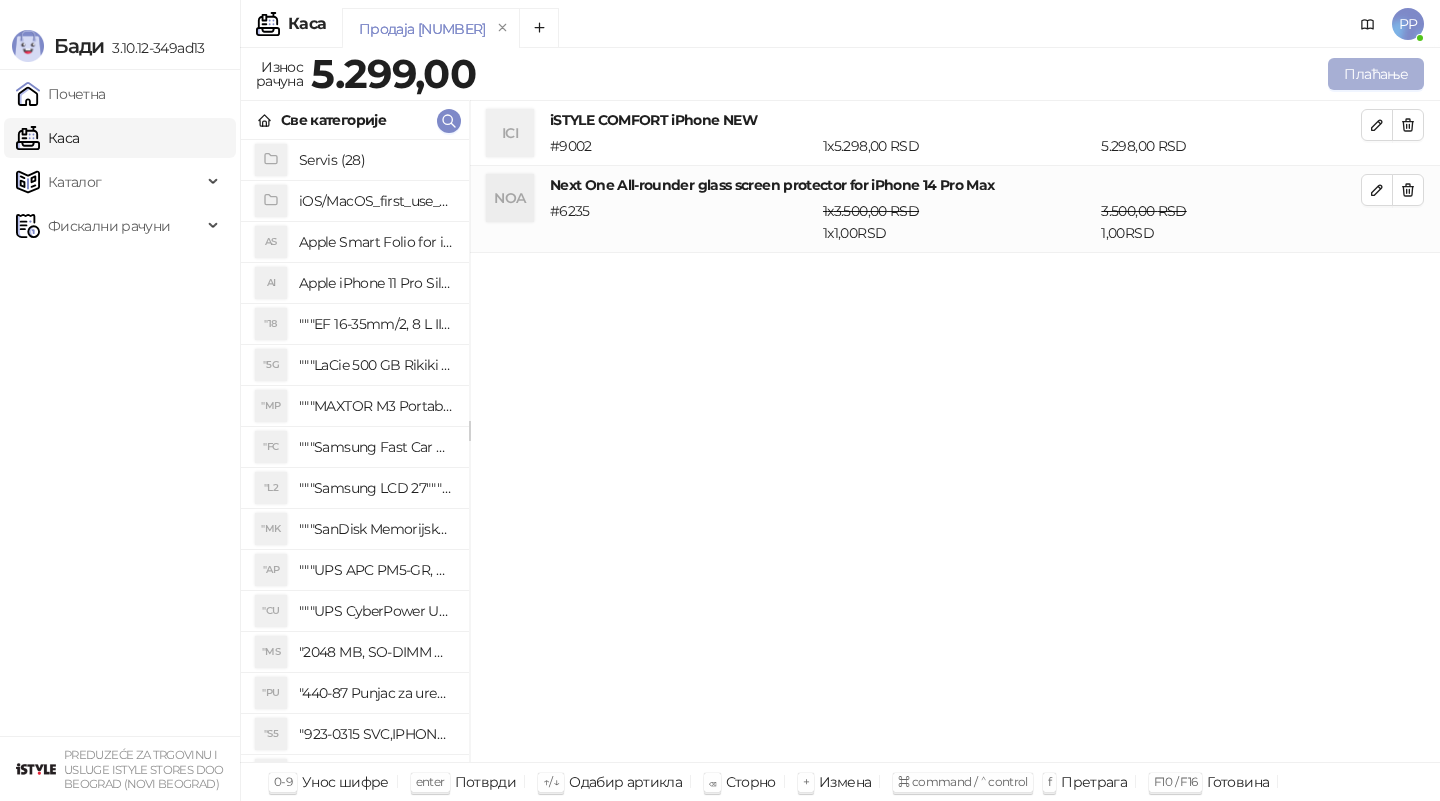 click on "Плаћање" at bounding box center (1376, 74) 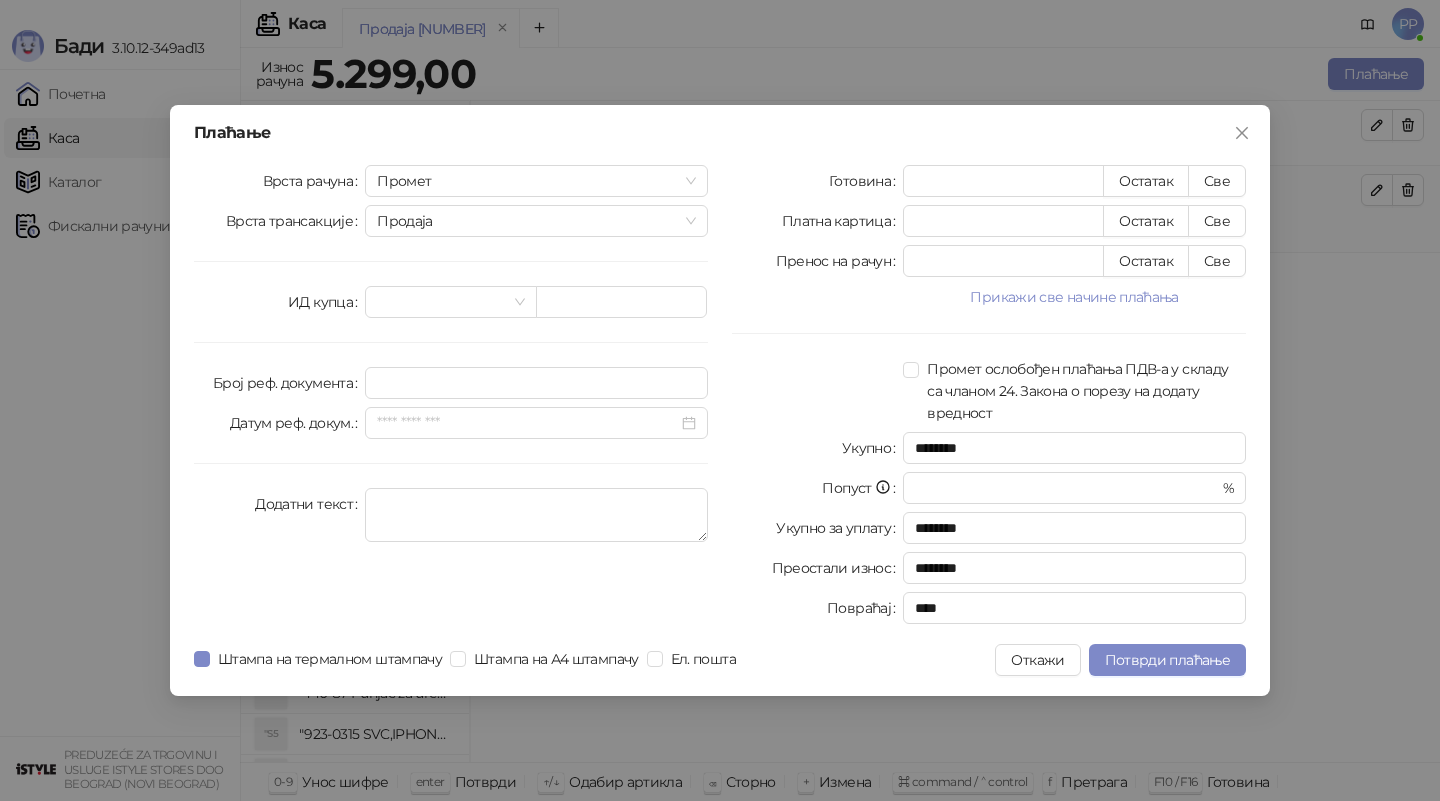 click on "Све" at bounding box center [1217, 221] 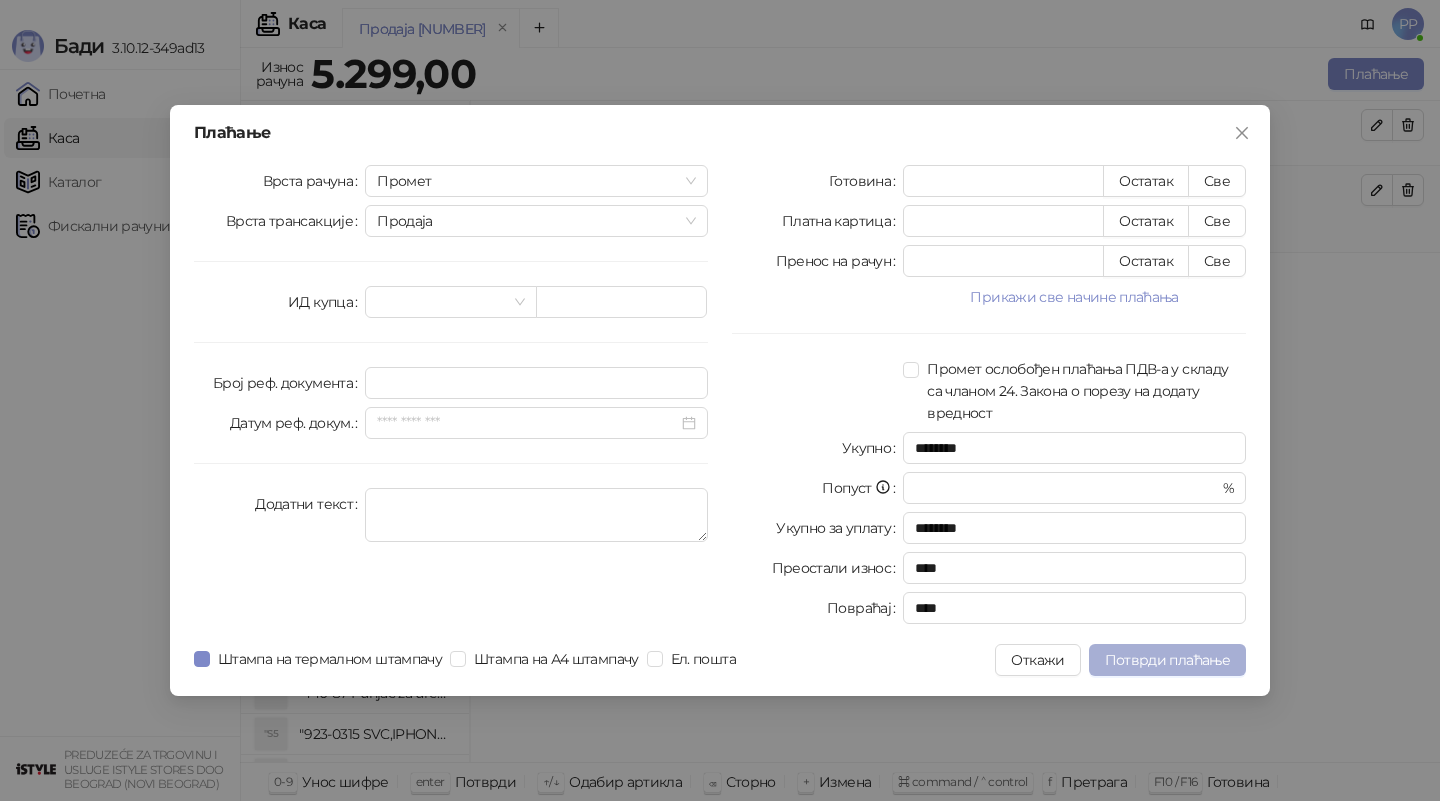 click on "Потврди плаћање" at bounding box center (1167, 660) 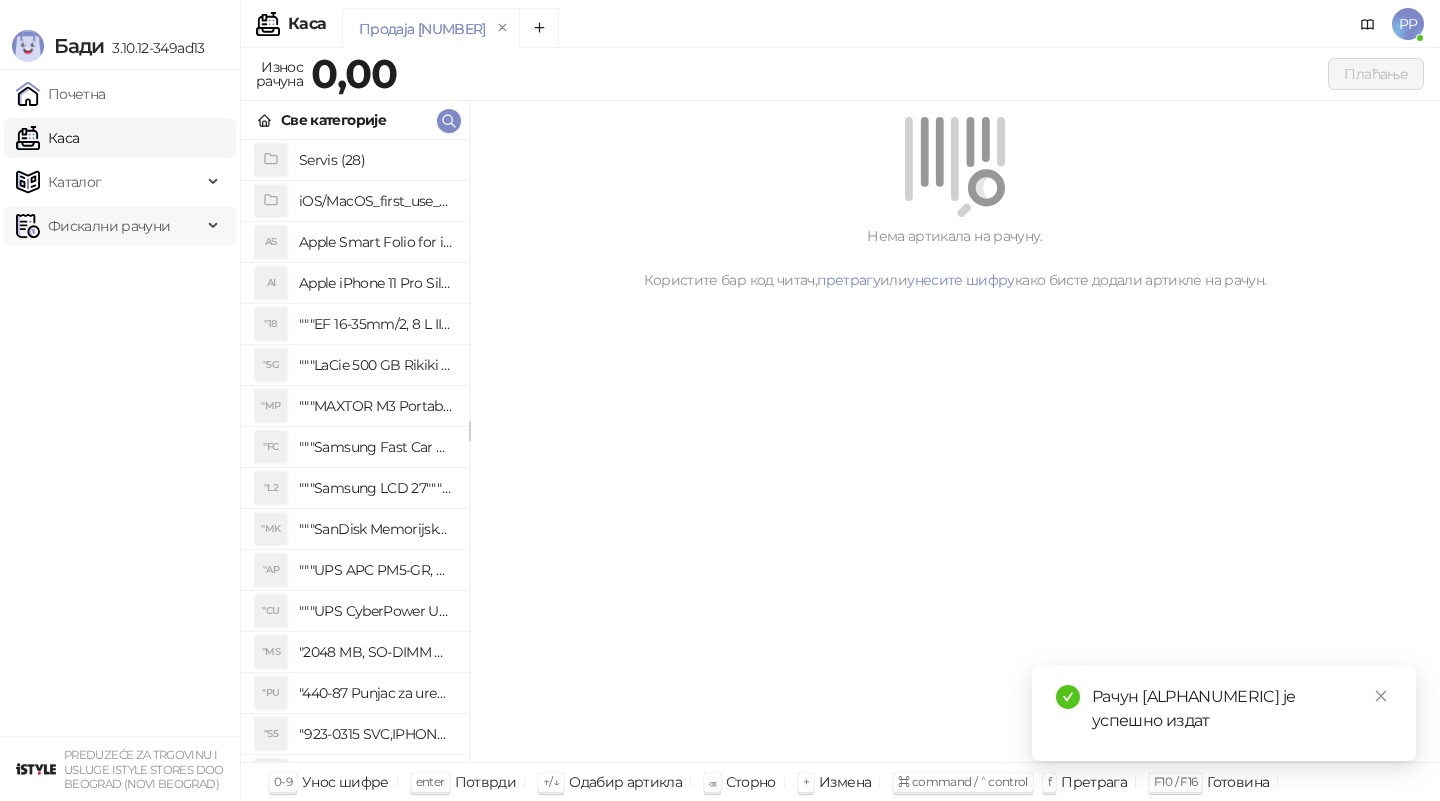 click on "Фискални рачуни" at bounding box center (109, 226) 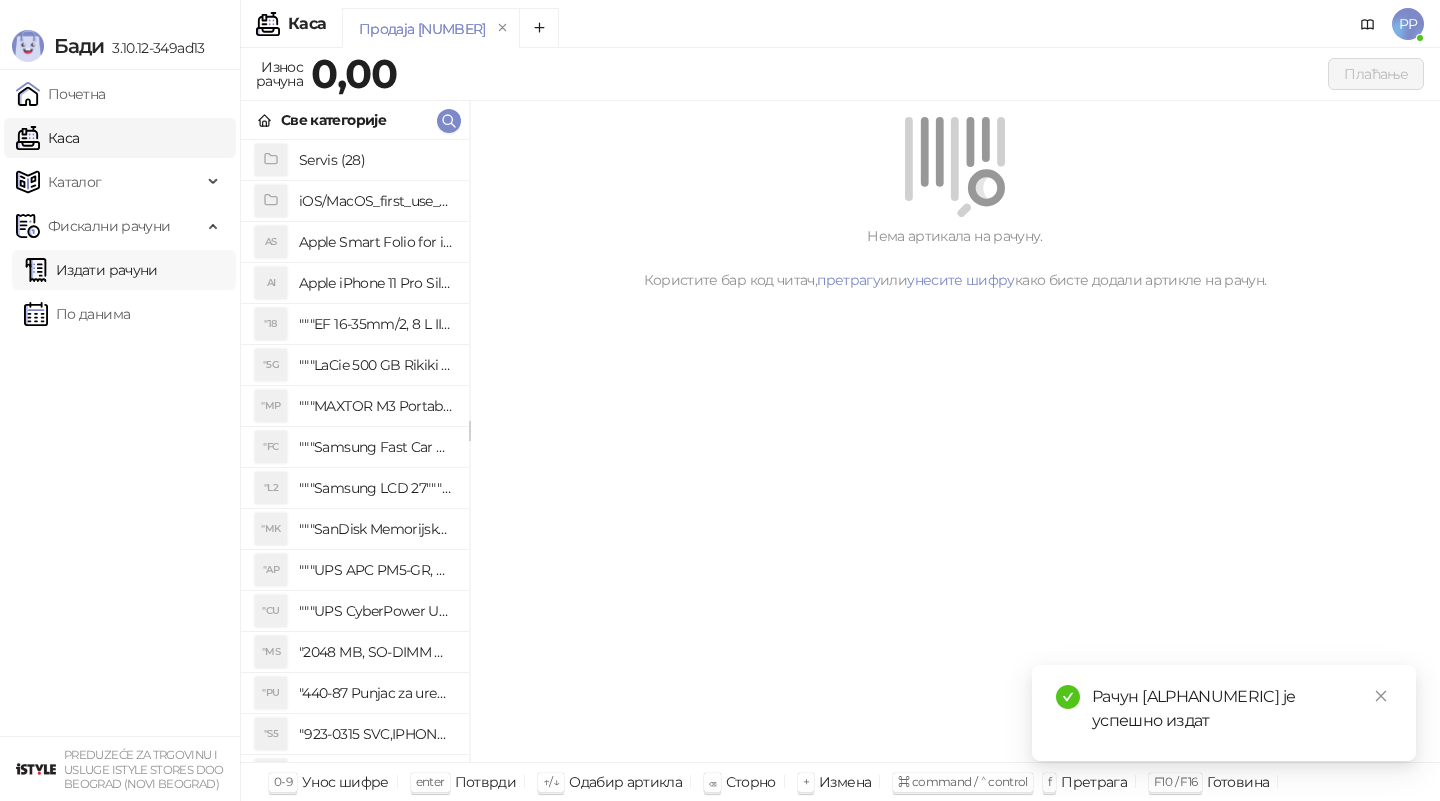 click on "Издати рачуни" at bounding box center [91, 270] 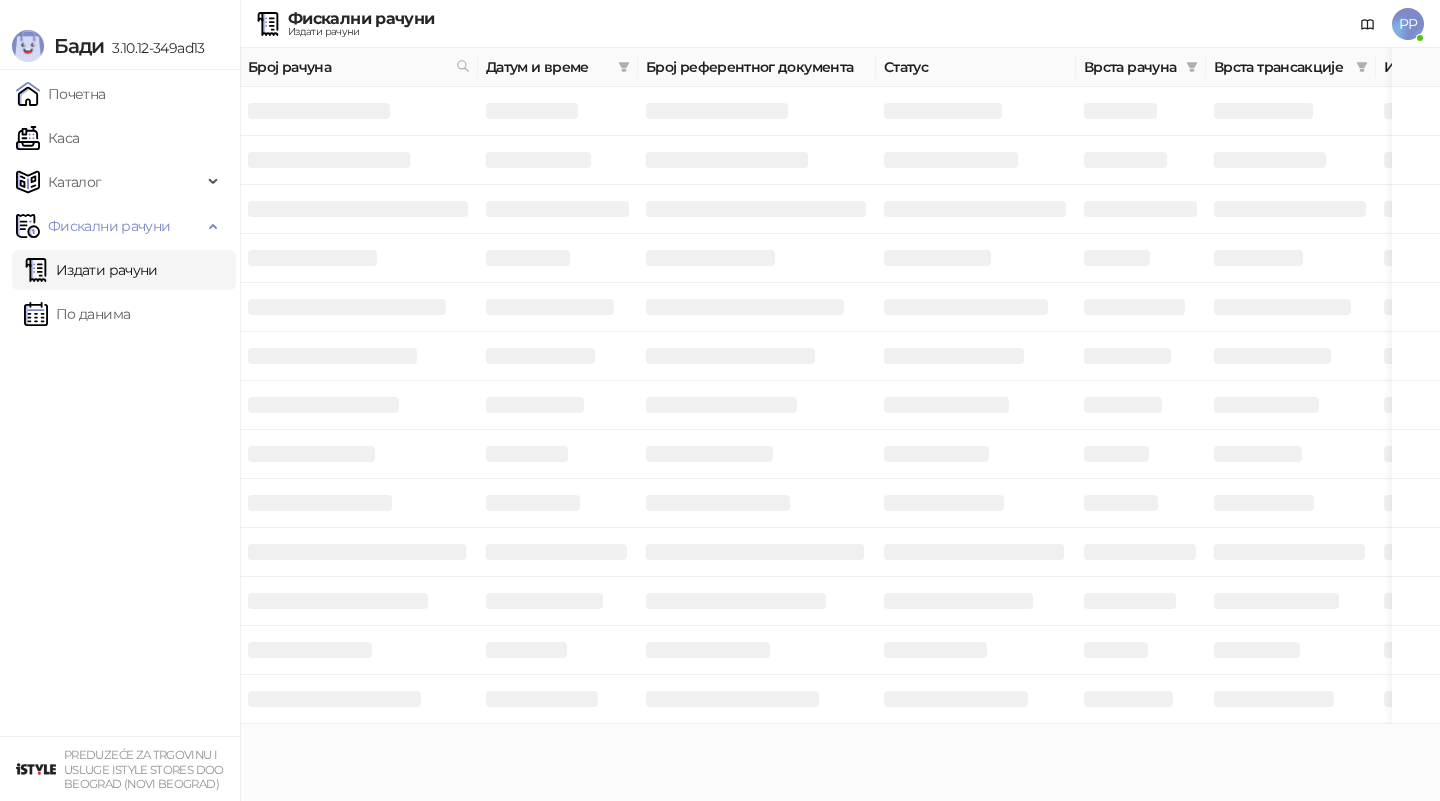 drag, startPoint x: 126, startPoint y: 272, endPoint x: 276, endPoint y: 703, distance: 456.35623 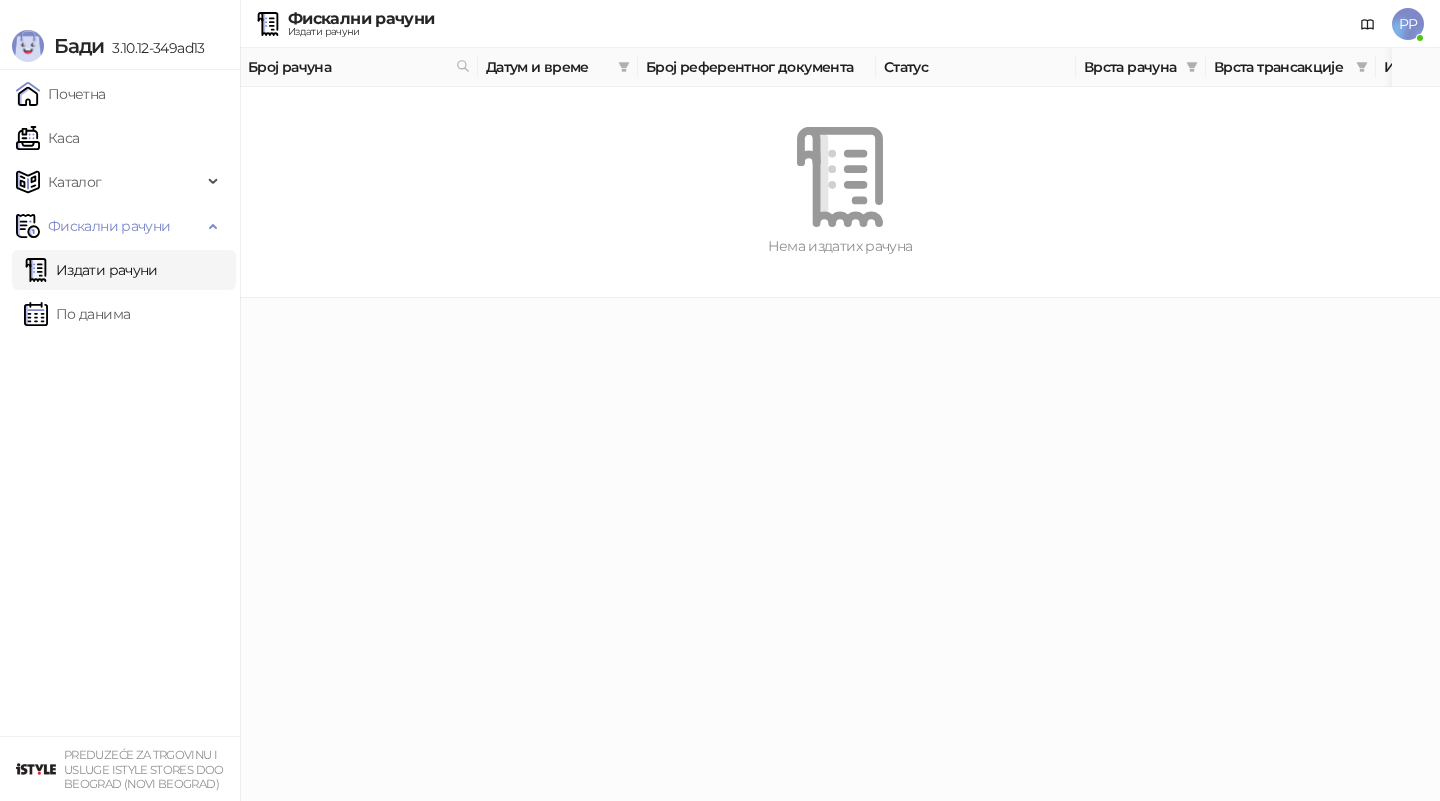 click on "Издати рачуни" at bounding box center (91, 270) 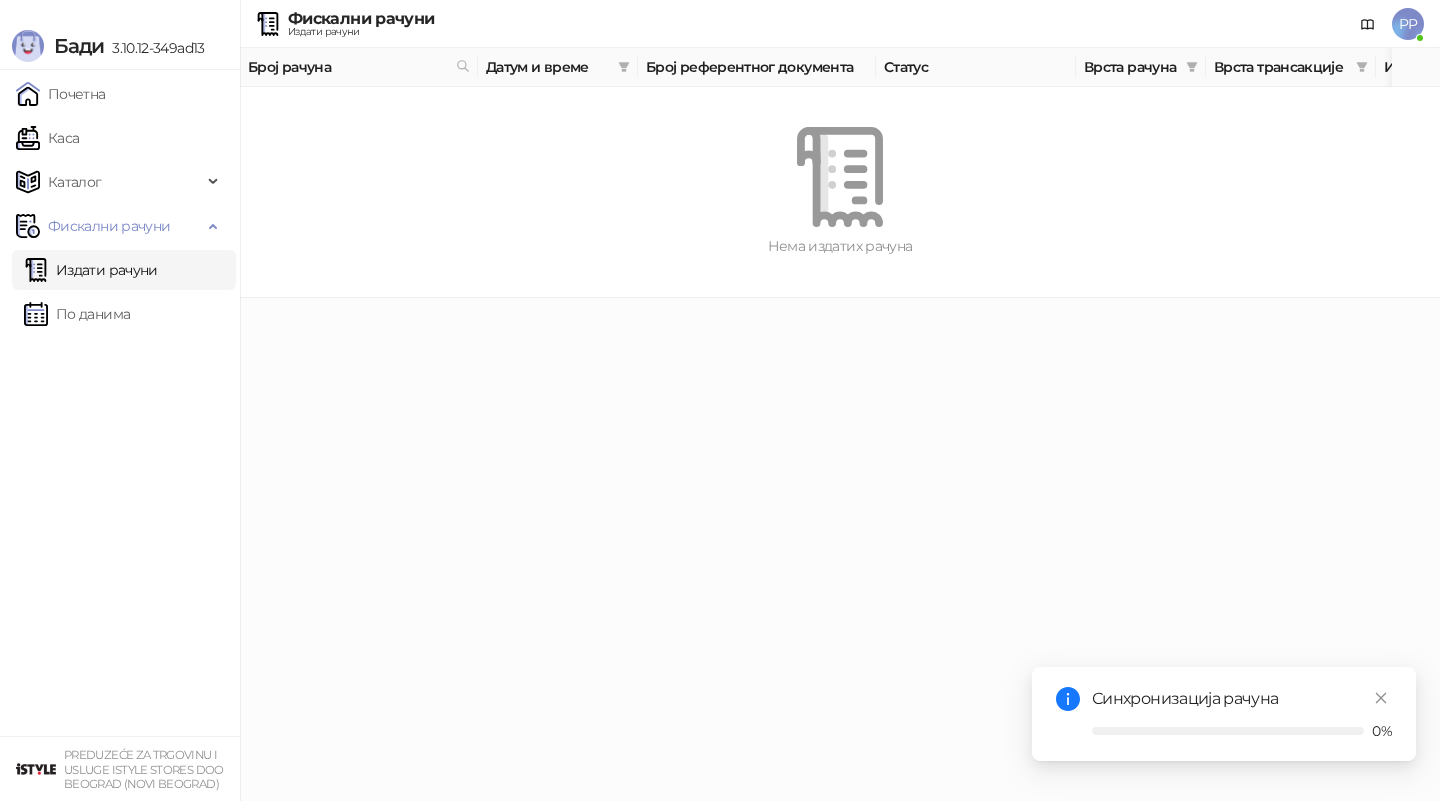 drag, startPoint x: 72, startPoint y: 263, endPoint x: 269, endPoint y: 793, distance: 565.42816 